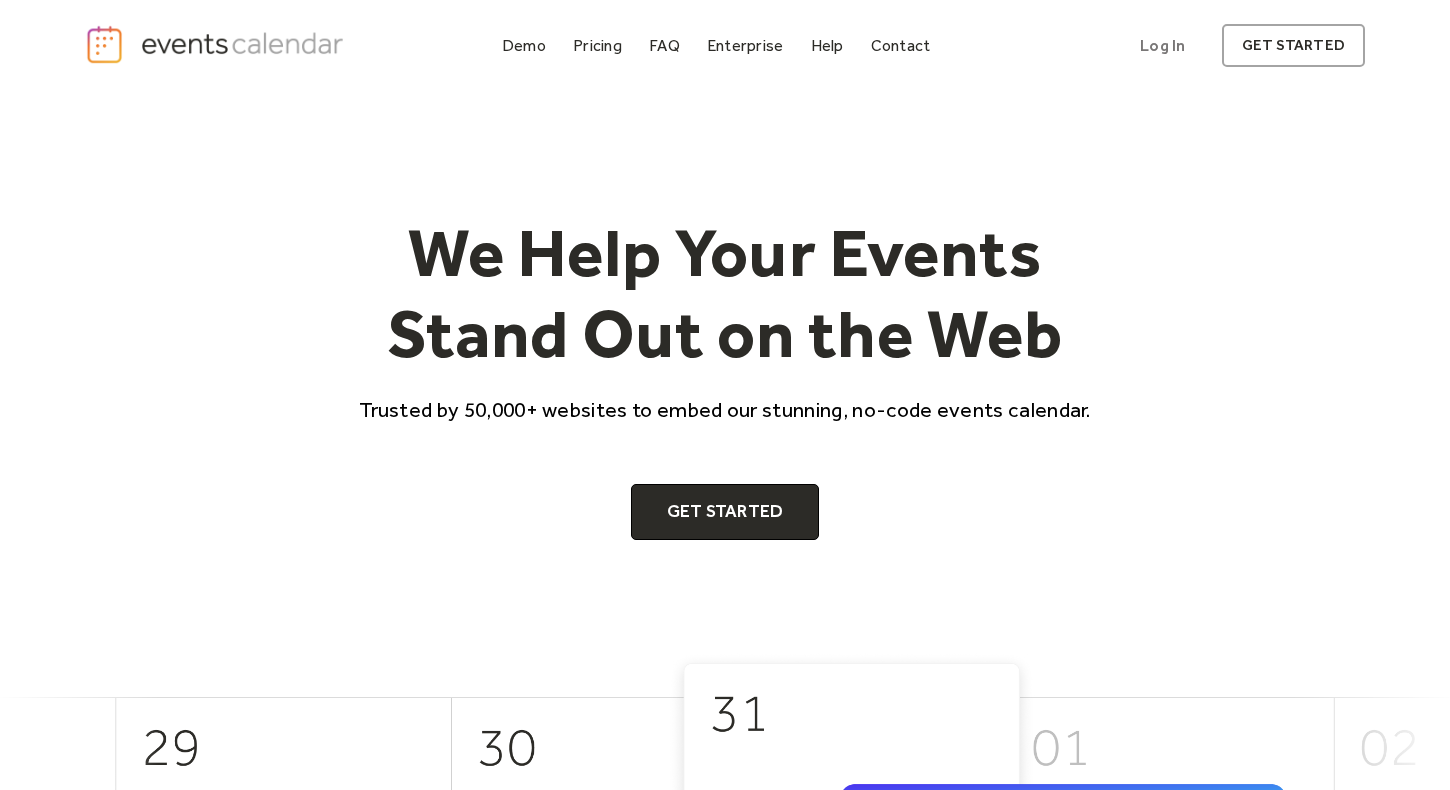 scroll, scrollTop: 295, scrollLeft: 0, axis: vertical 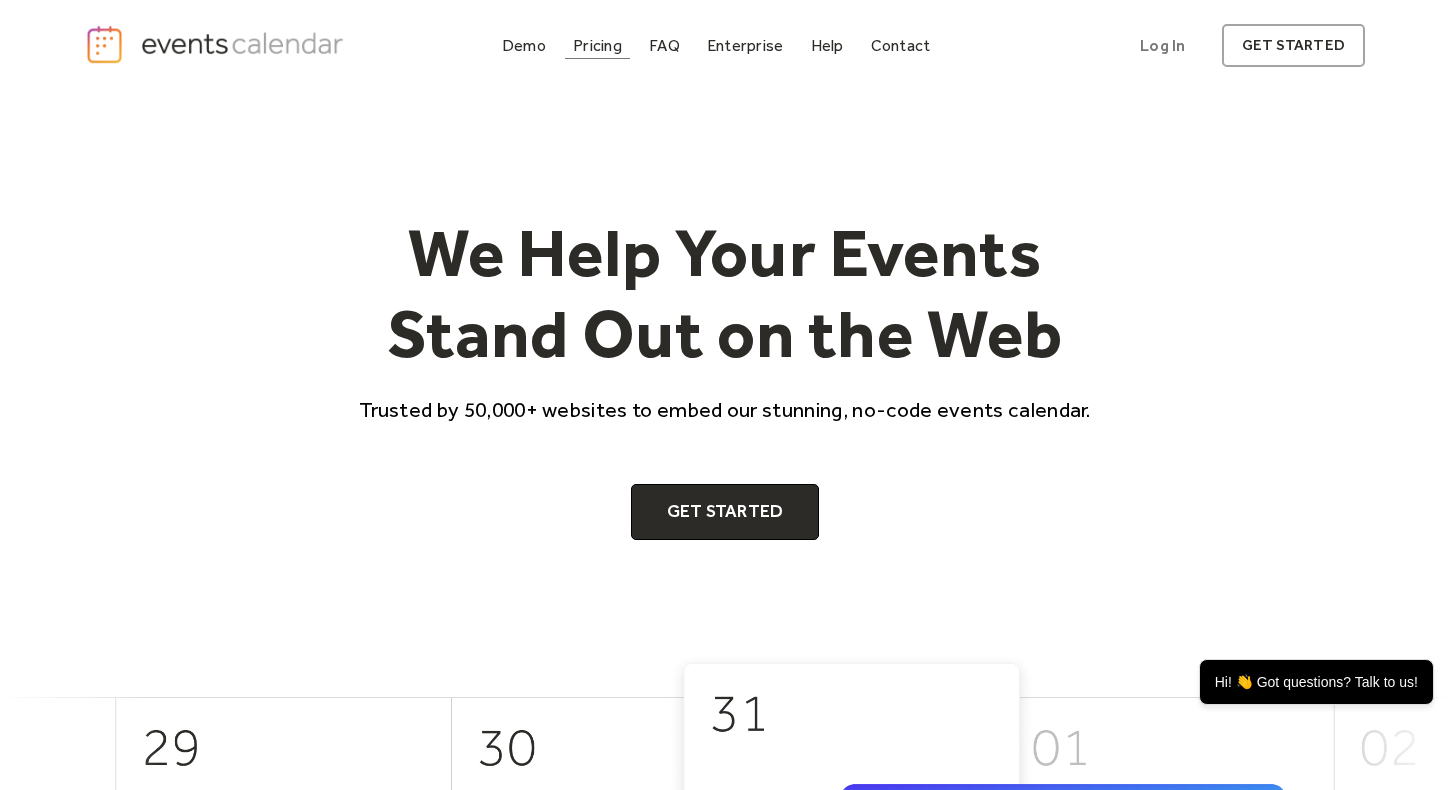 click on "Pricing" at bounding box center (597, 45) 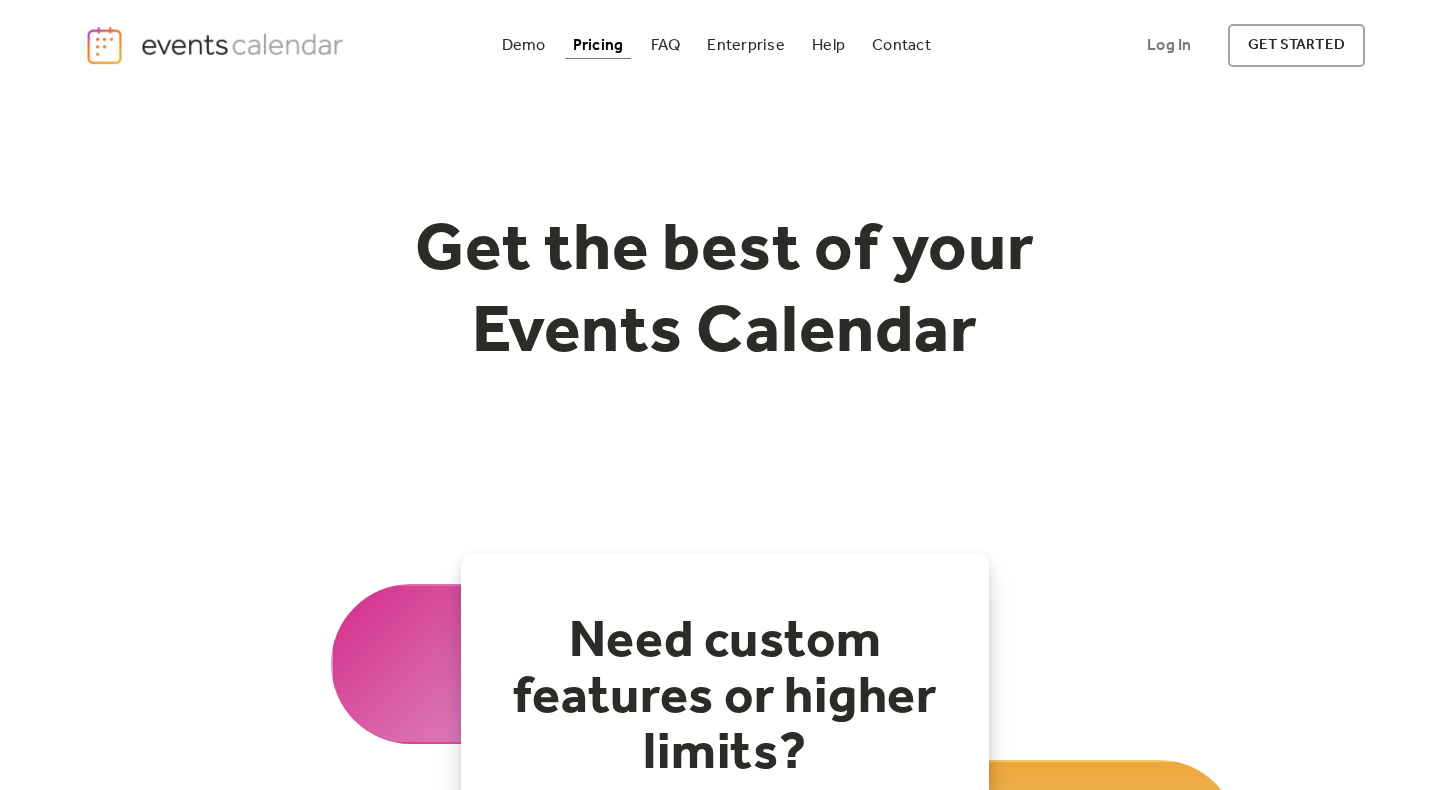 scroll, scrollTop: 0, scrollLeft: 0, axis: both 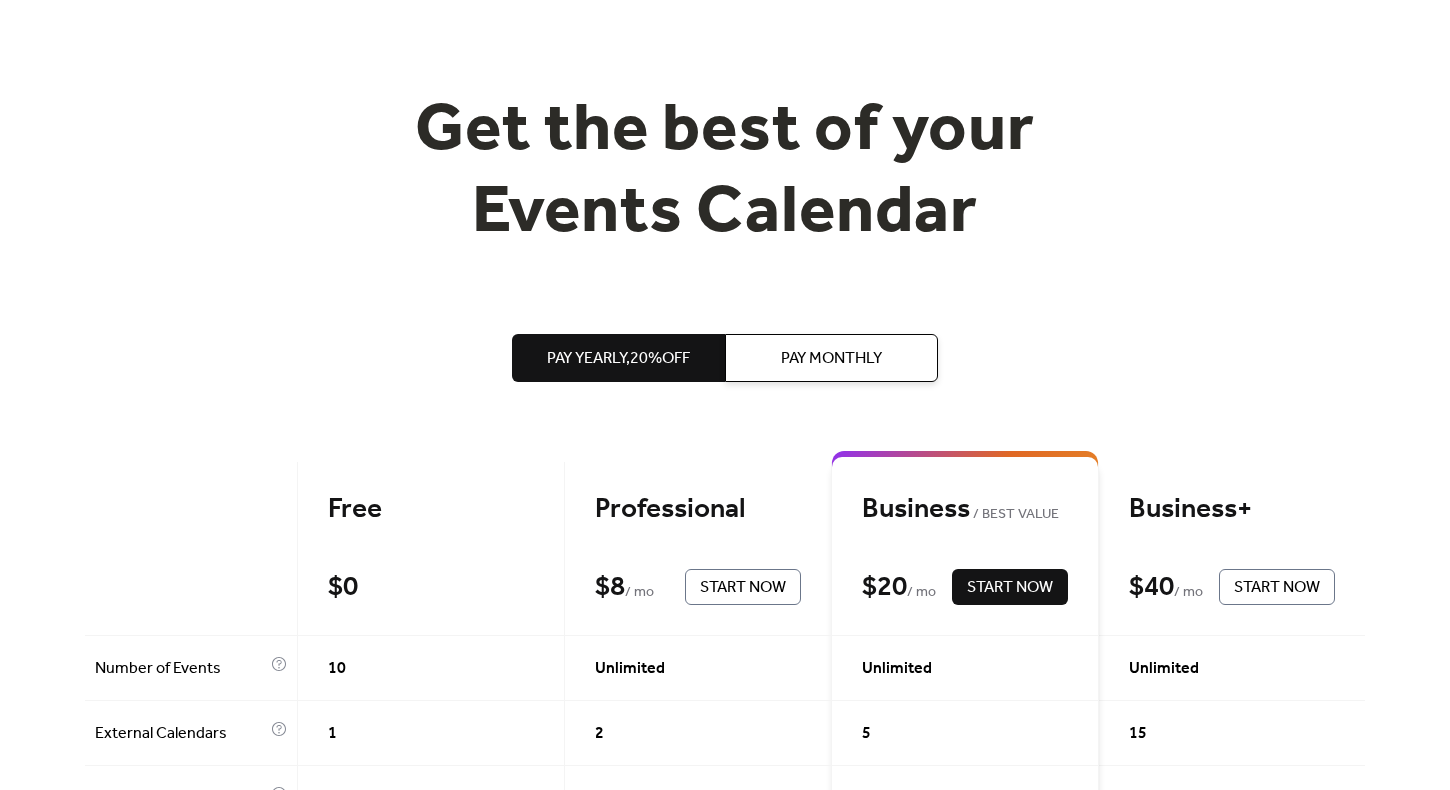 click on "Pay Monthly" at bounding box center [831, 359] 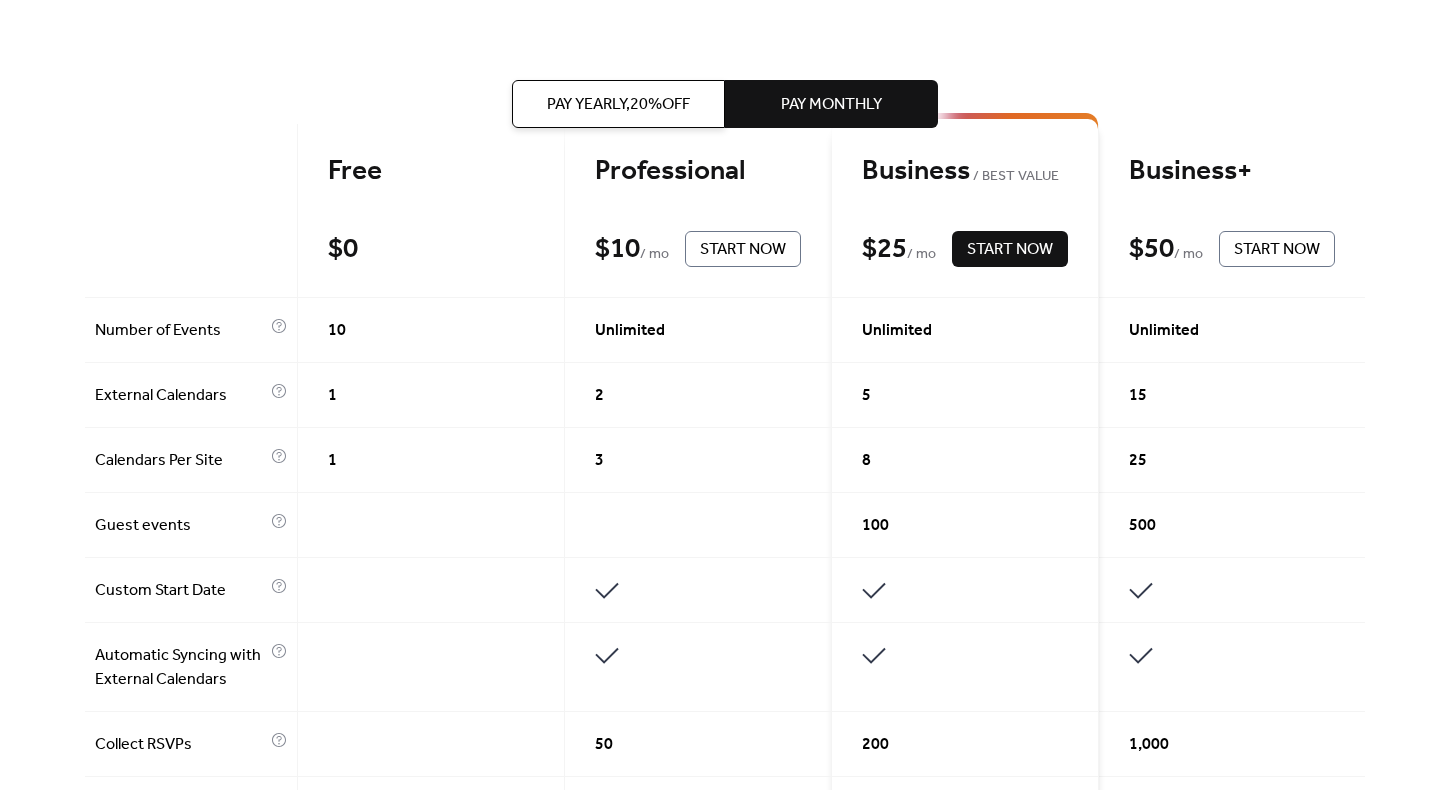 scroll, scrollTop: 0, scrollLeft: 0, axis: both 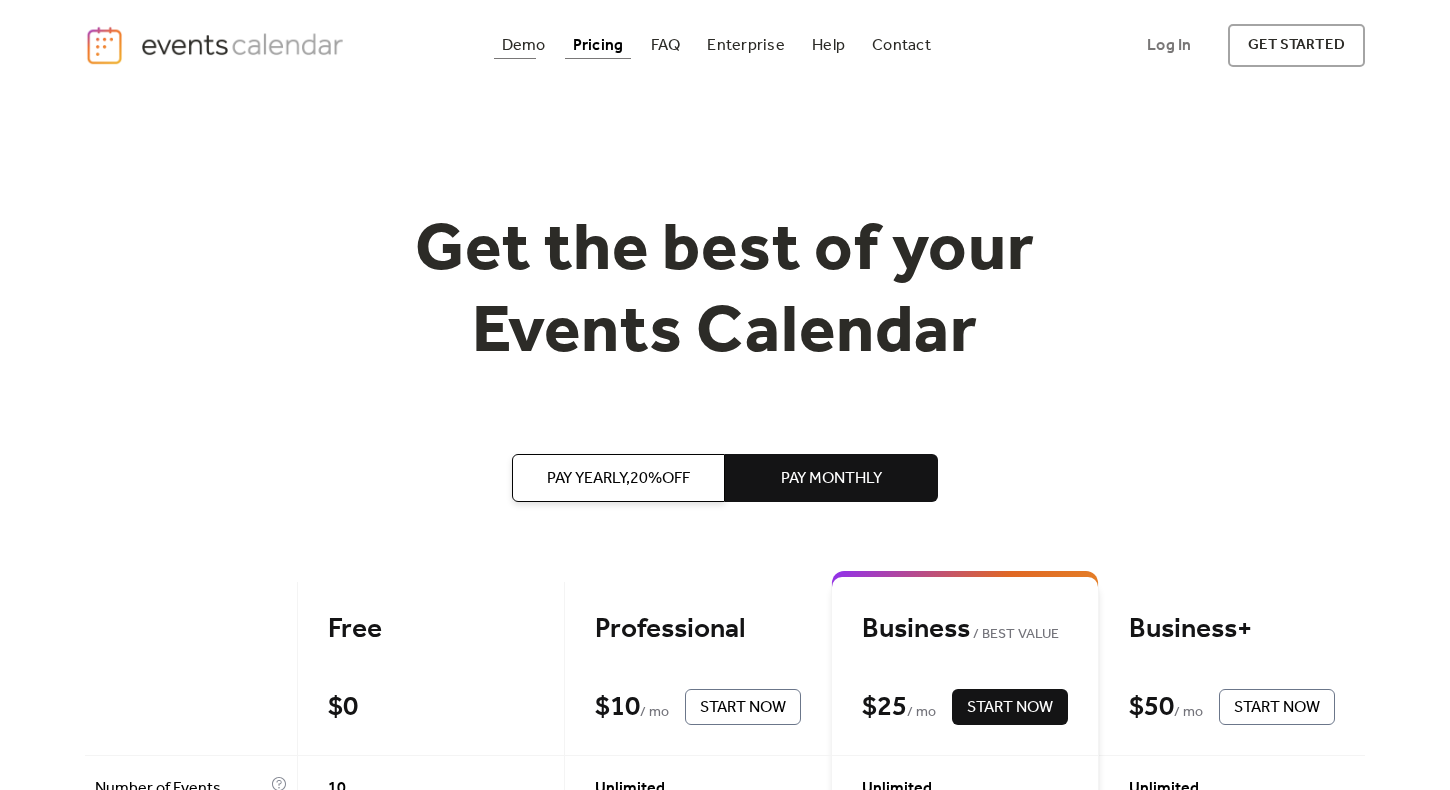 click on "Demo" at bounding box center (524, 45) 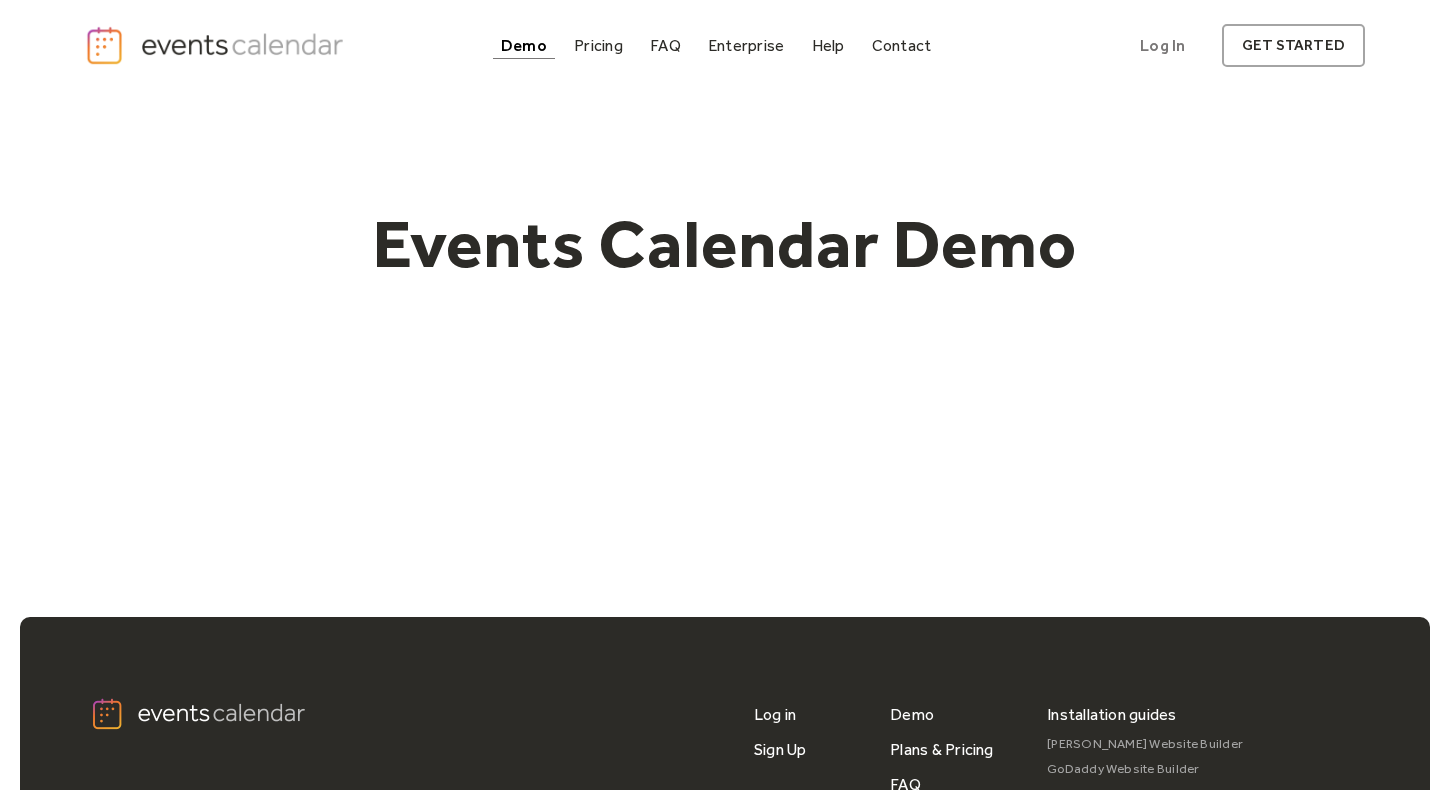 scroll, scrollTop: 0, scrollLeft: 0, axis: both 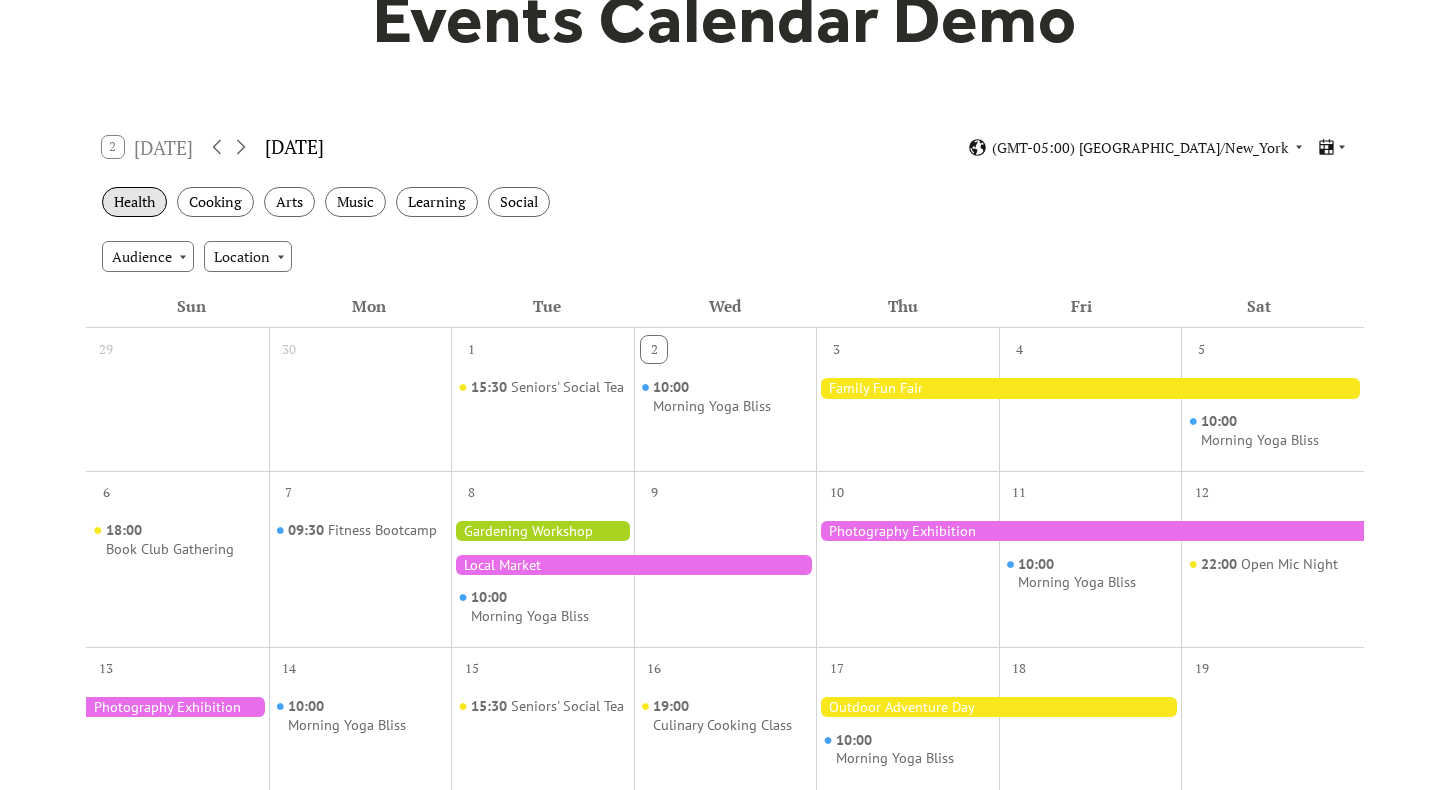 click on "Health" at bounding box center [134, 202] 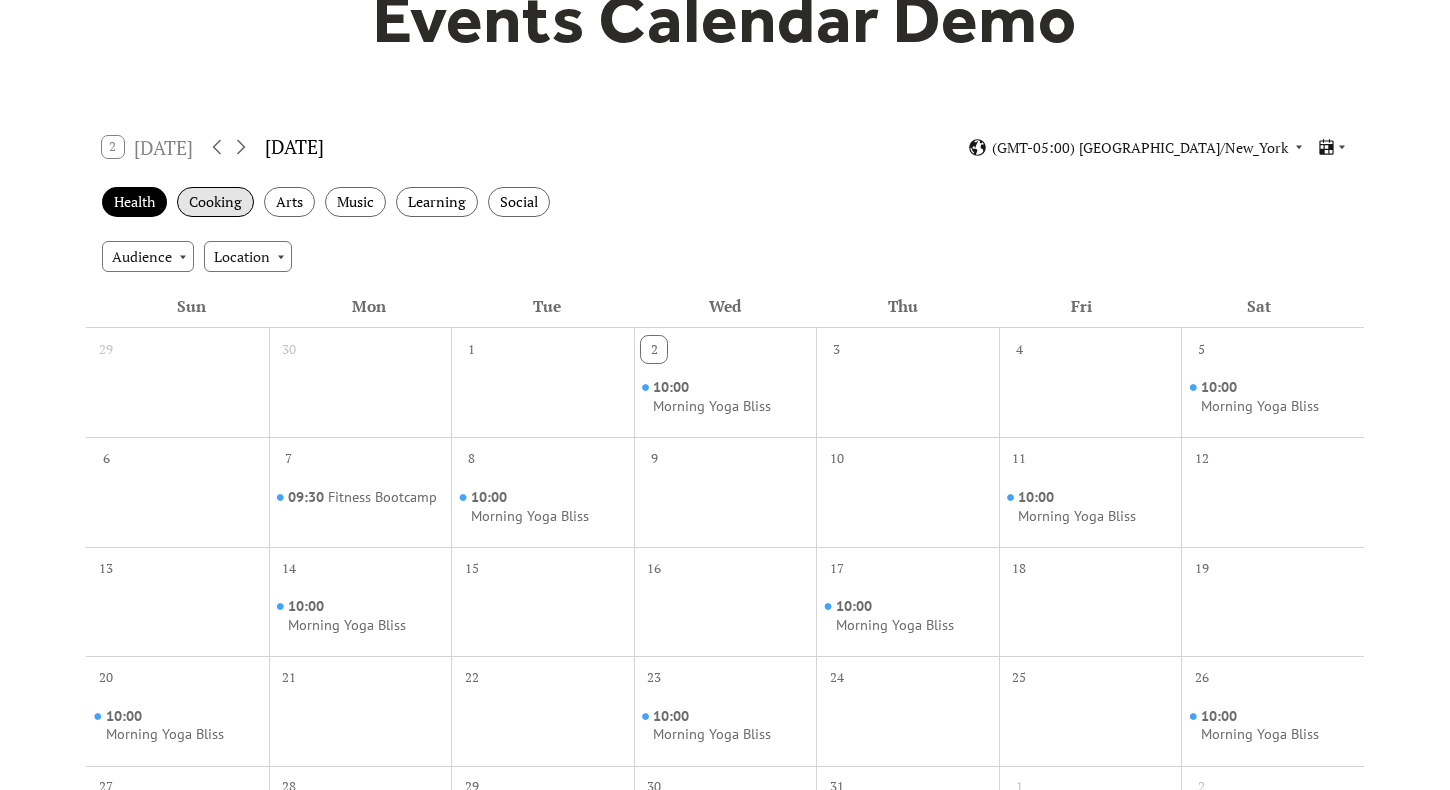 click on "Cooking" at bounding box center (215, 202) 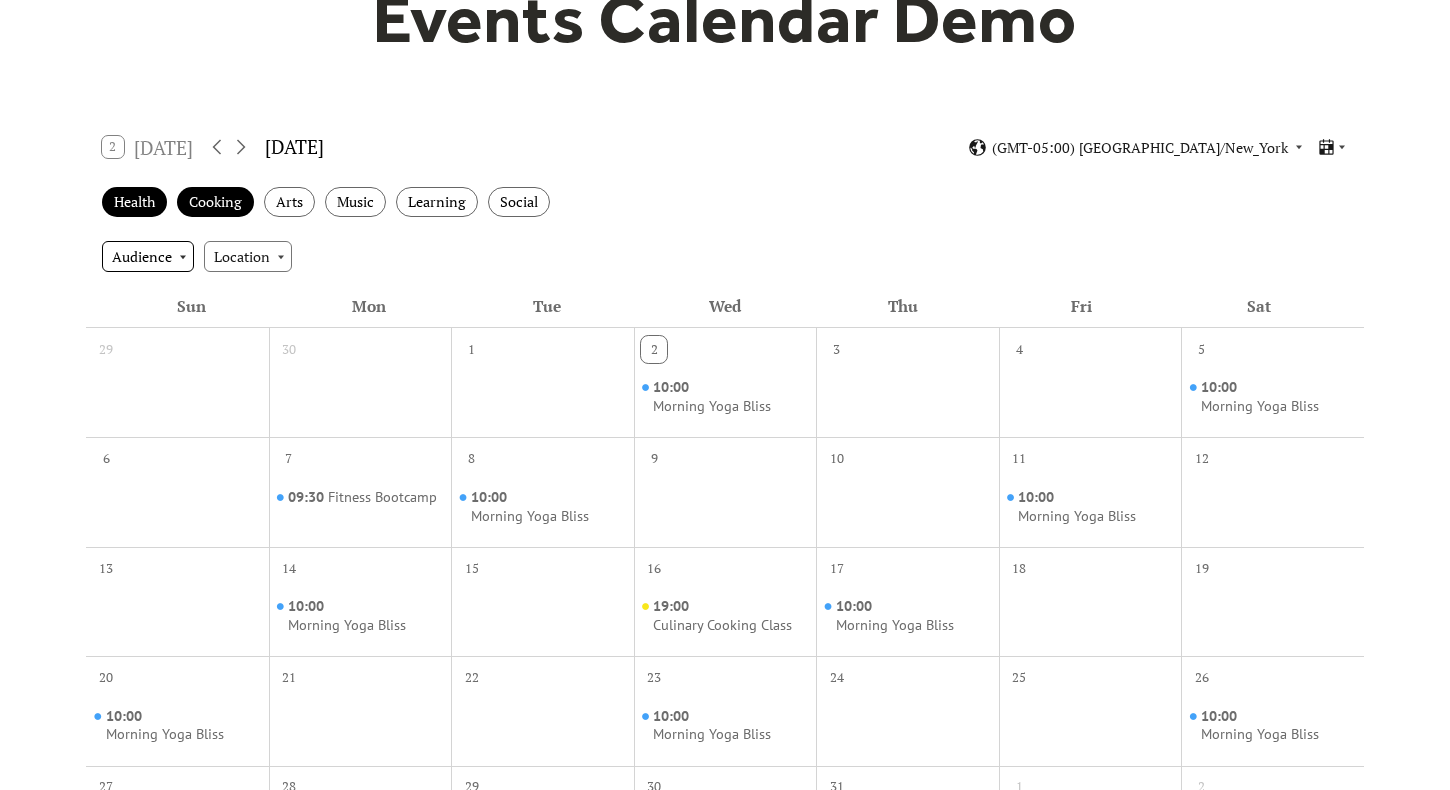 click on "Audience" at bounding box center (148, 256) 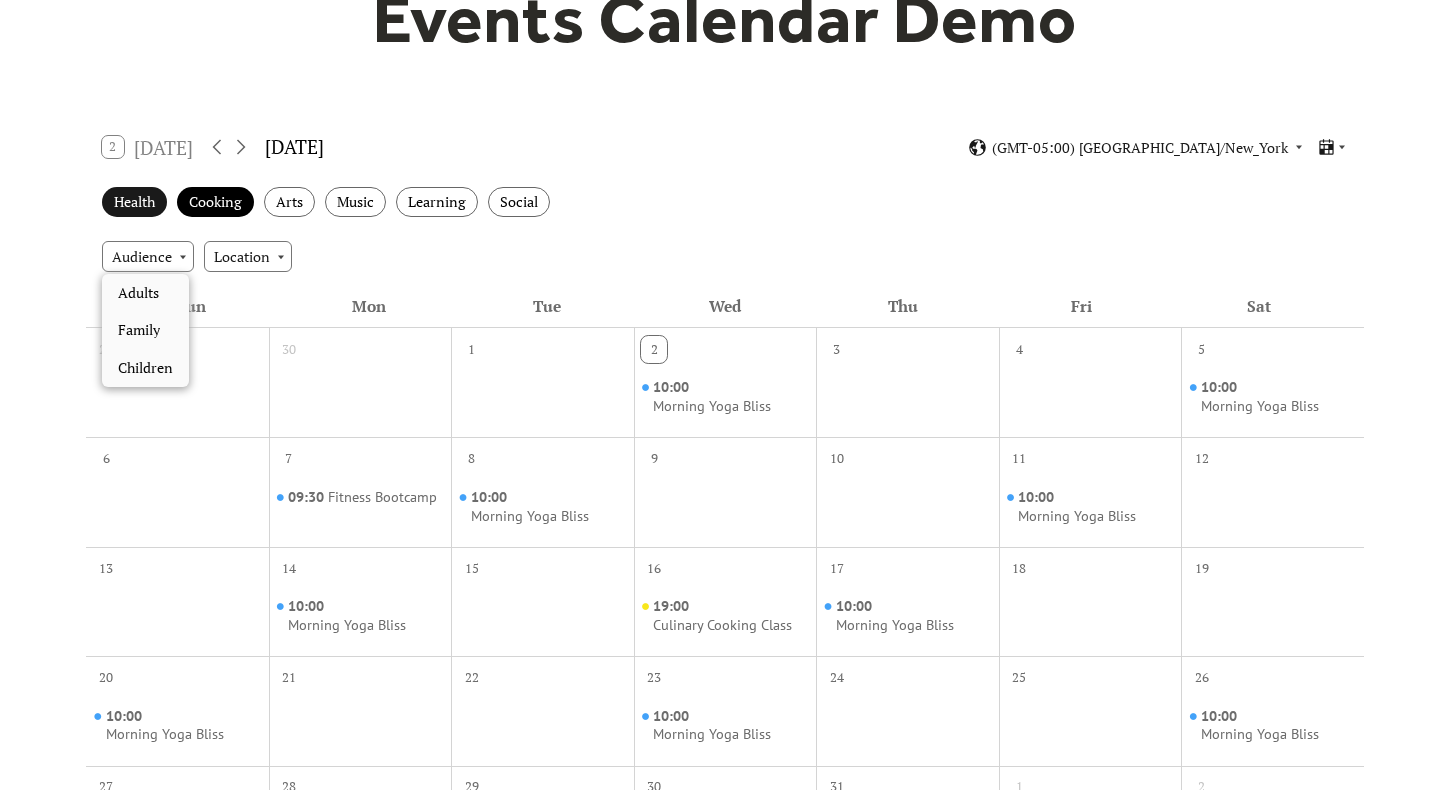 click on "Health" at bounding box center [134, 202] 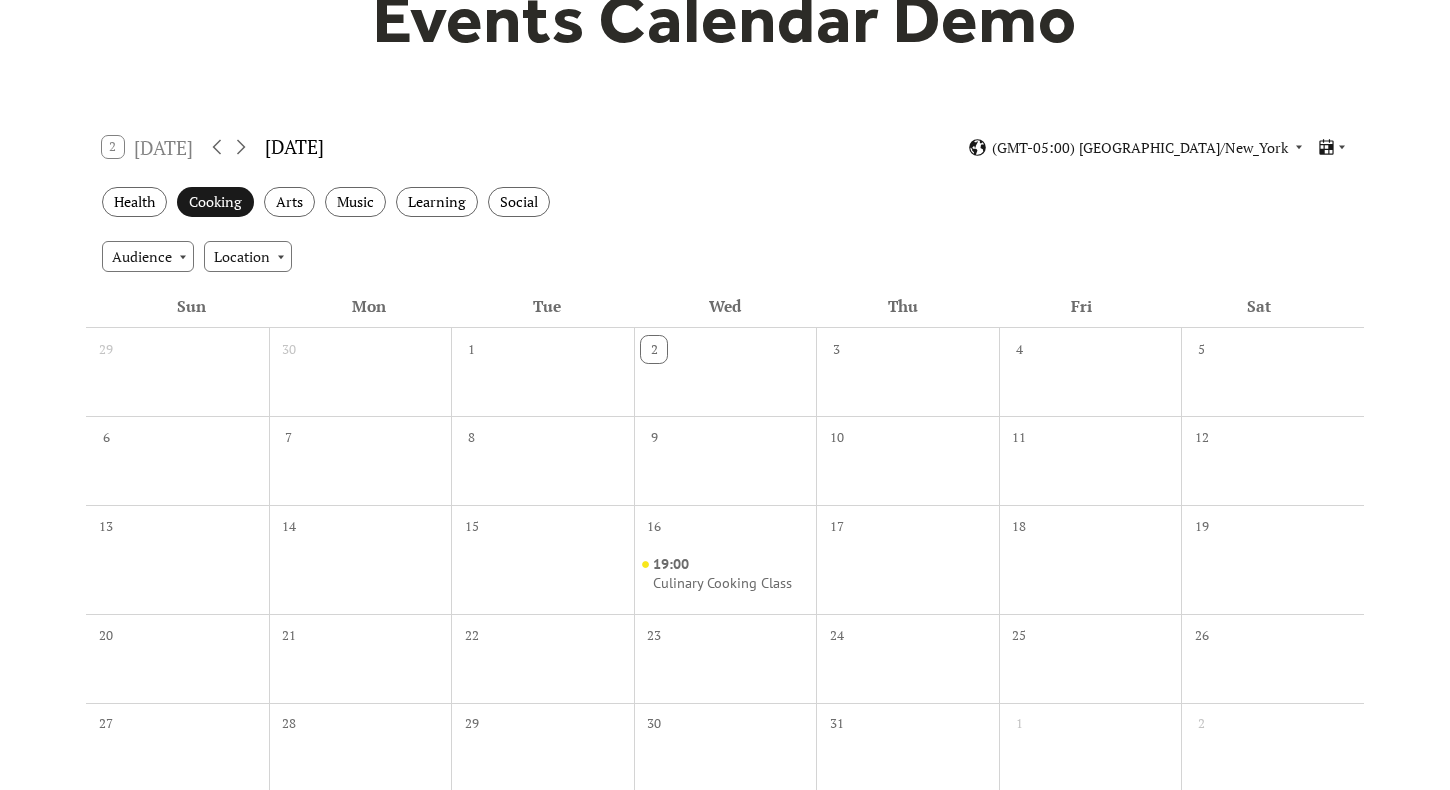 click on "Cooking" at bounding box center [215, 202] 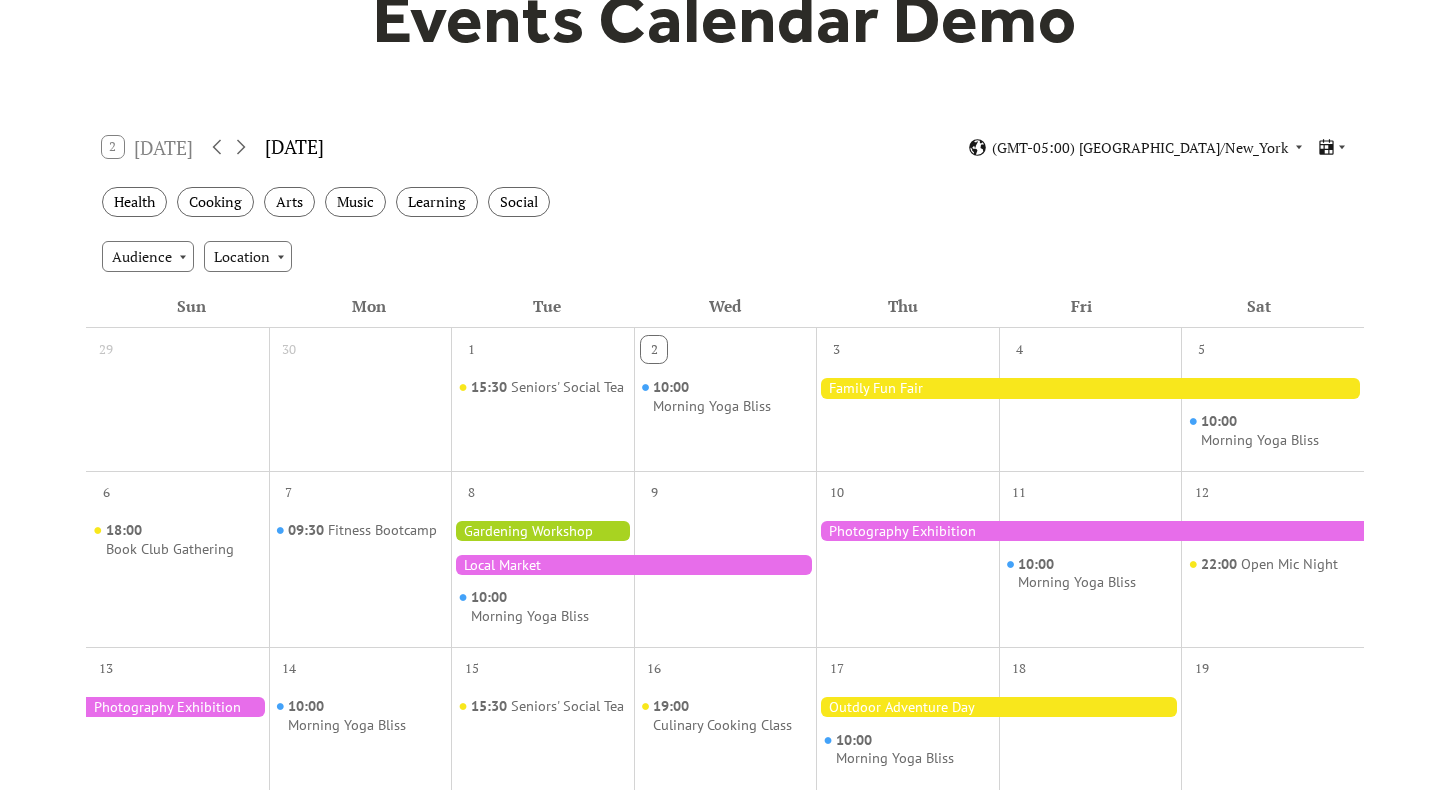click on "Health Cooking Arts Music Learning Social" at bounding box center (725, 202) 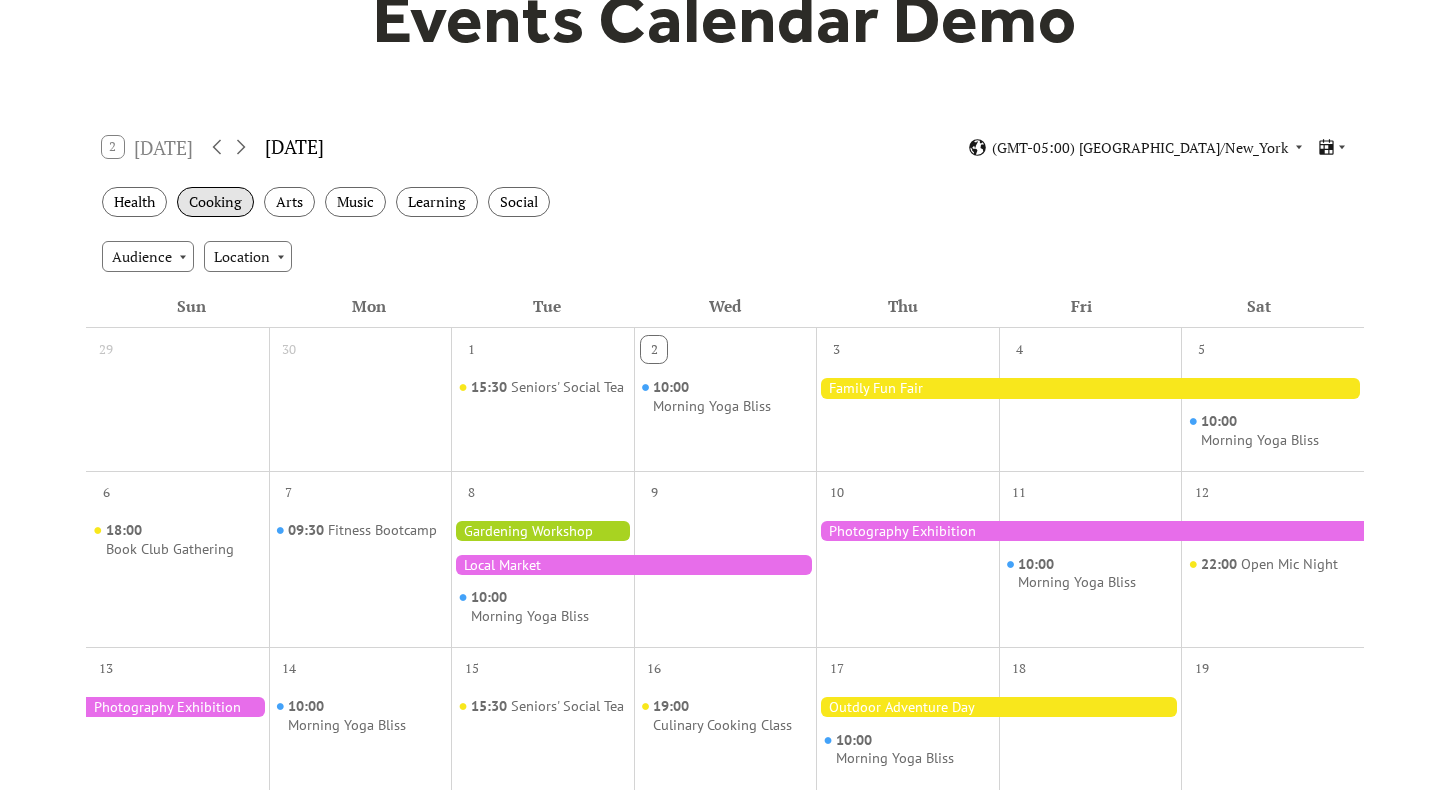 click on "Cooking" at bounding box center (215, 202) 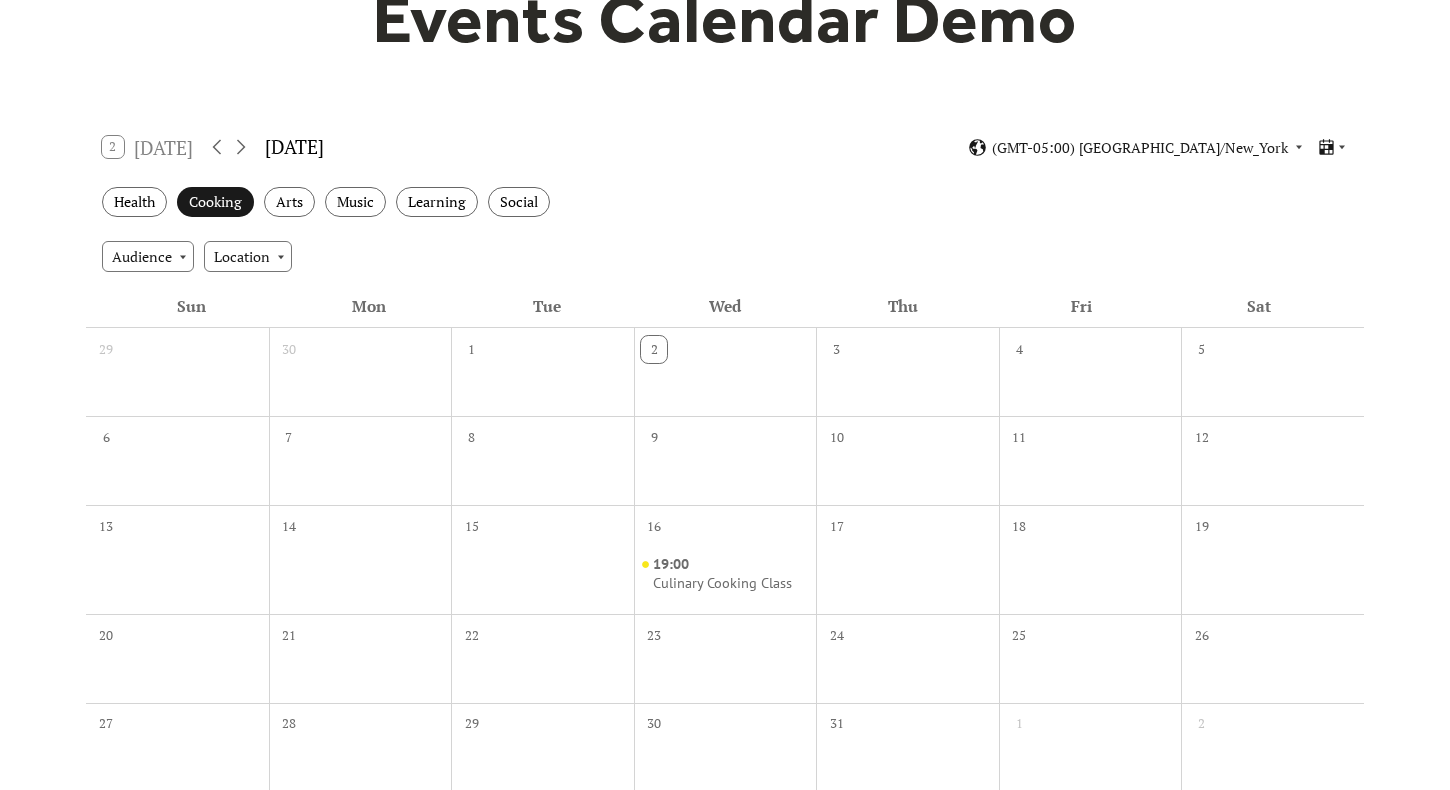 click on "Cooking" at bounding box center [215, 202] 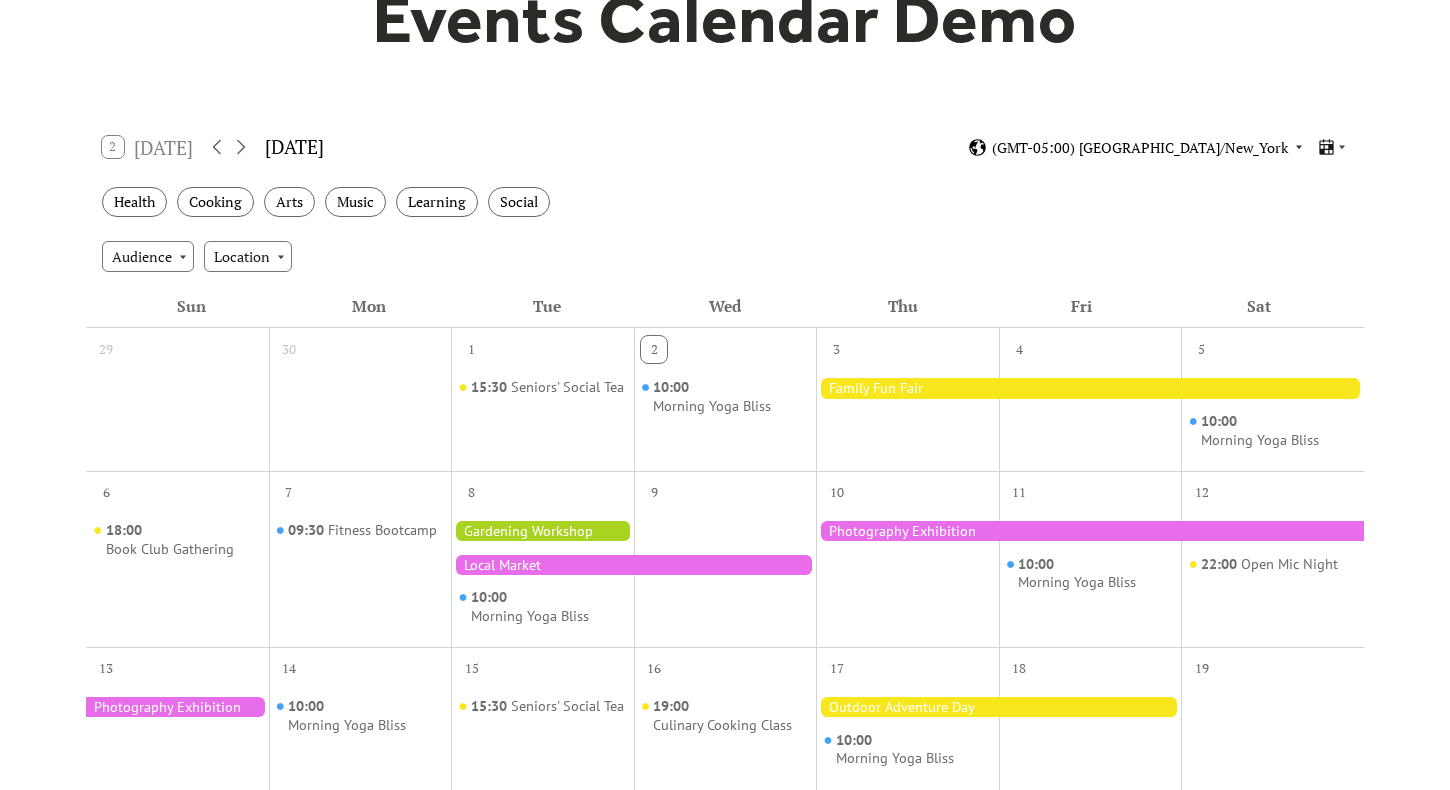 click on "(GMT-05:00) America/New_York" at bounding box center [1140, 148] 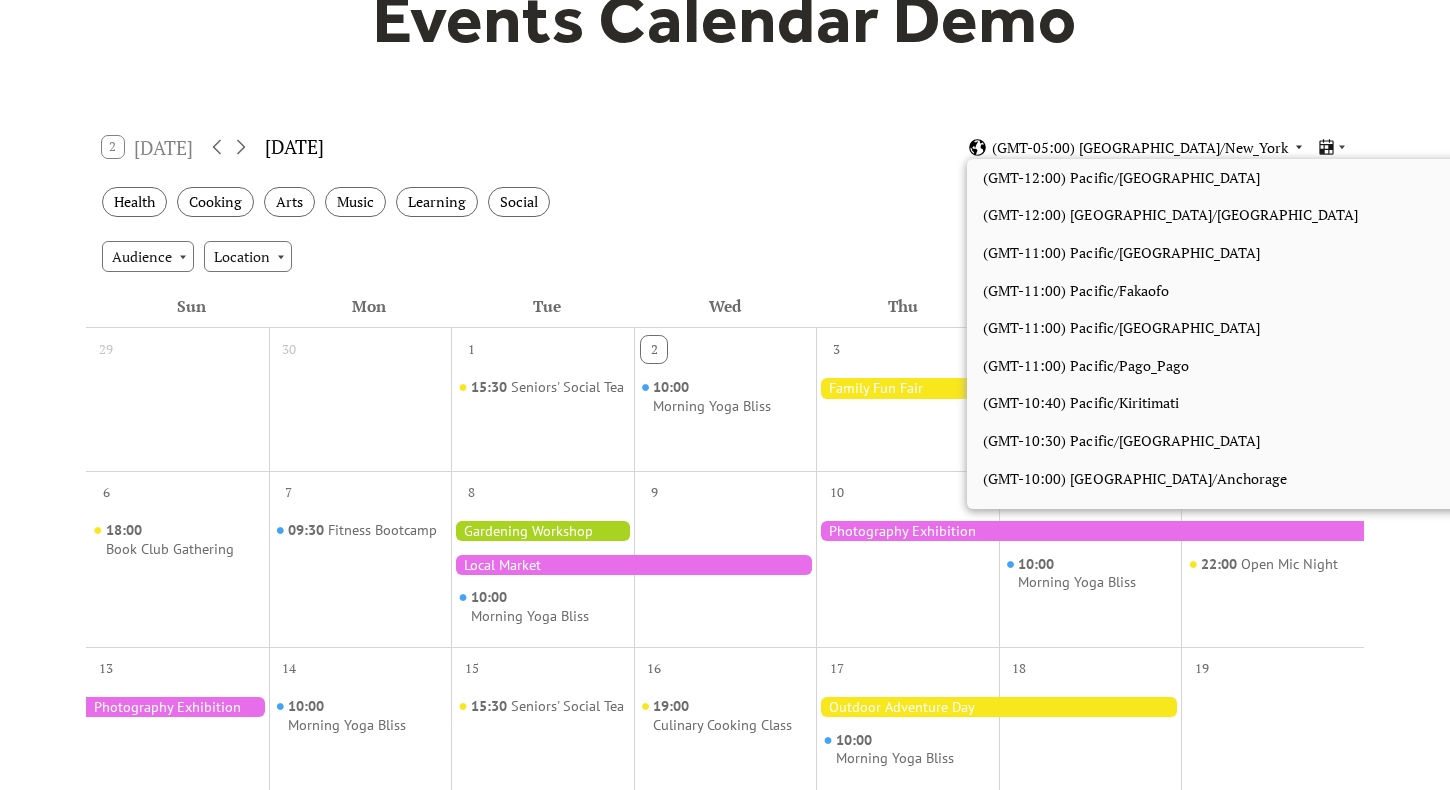 scroll, scrollTop: 1692, scrollLeft: 0, axis: vertical 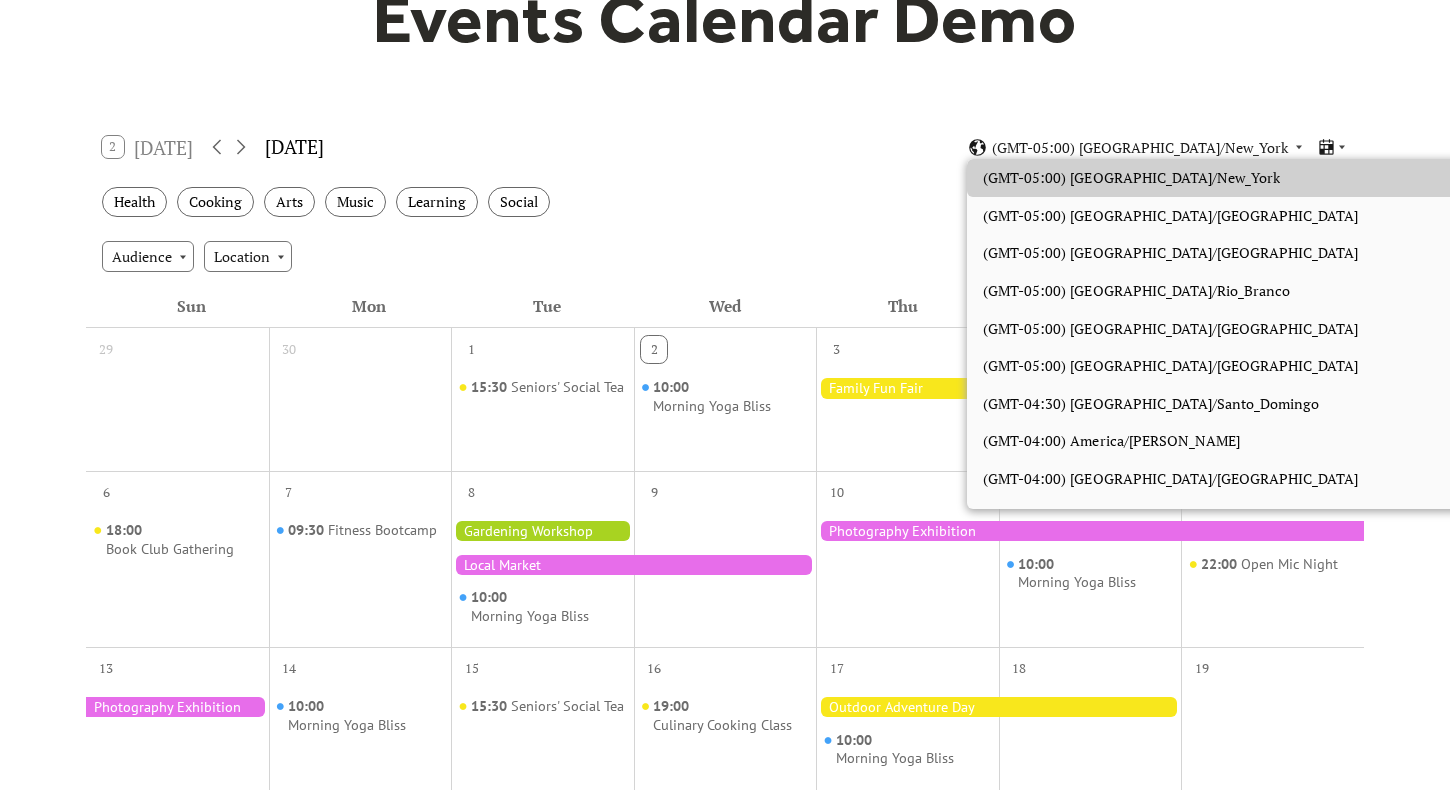 click on "Events Calendar Demo Loading the Events Calendar..." at bounding box center (725, 653) 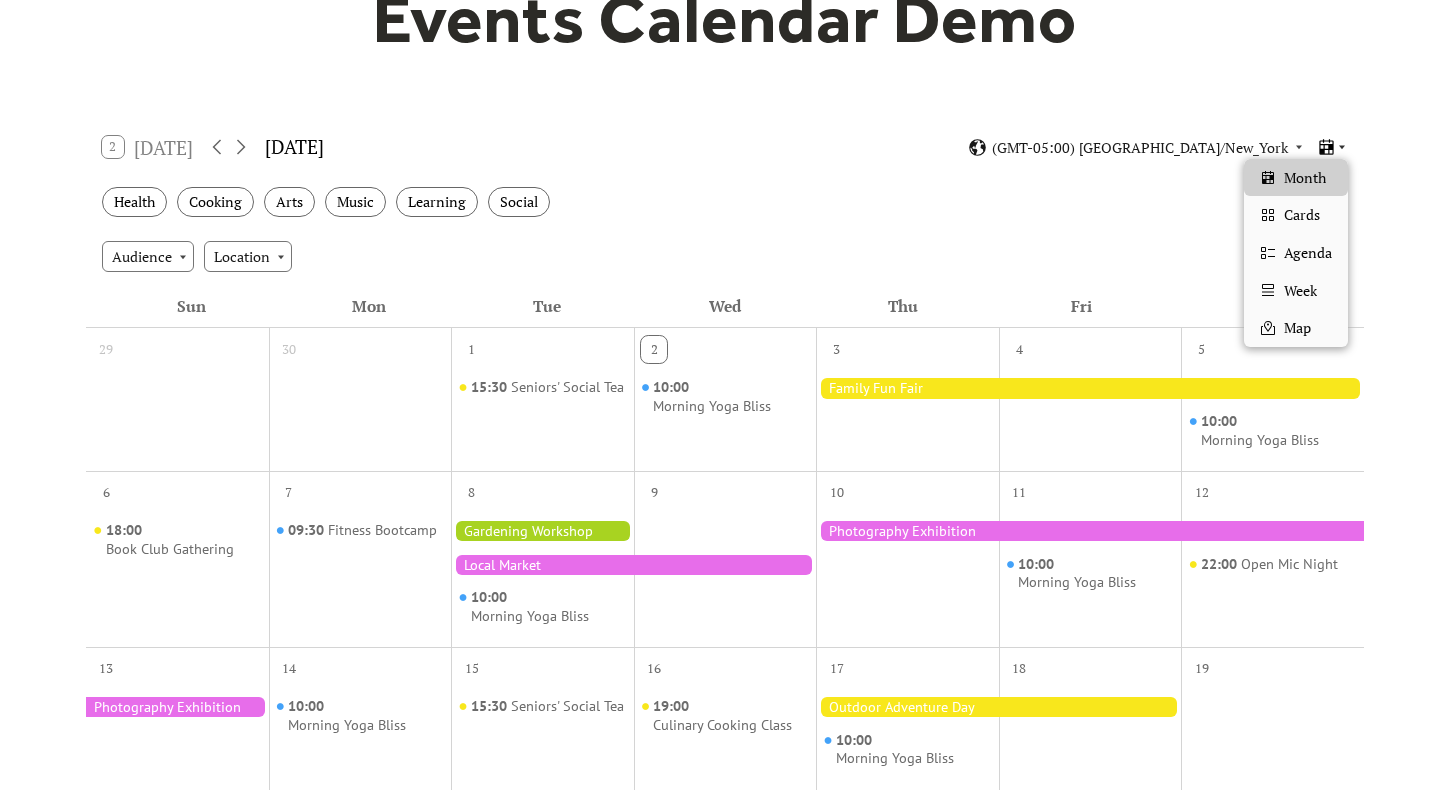 click 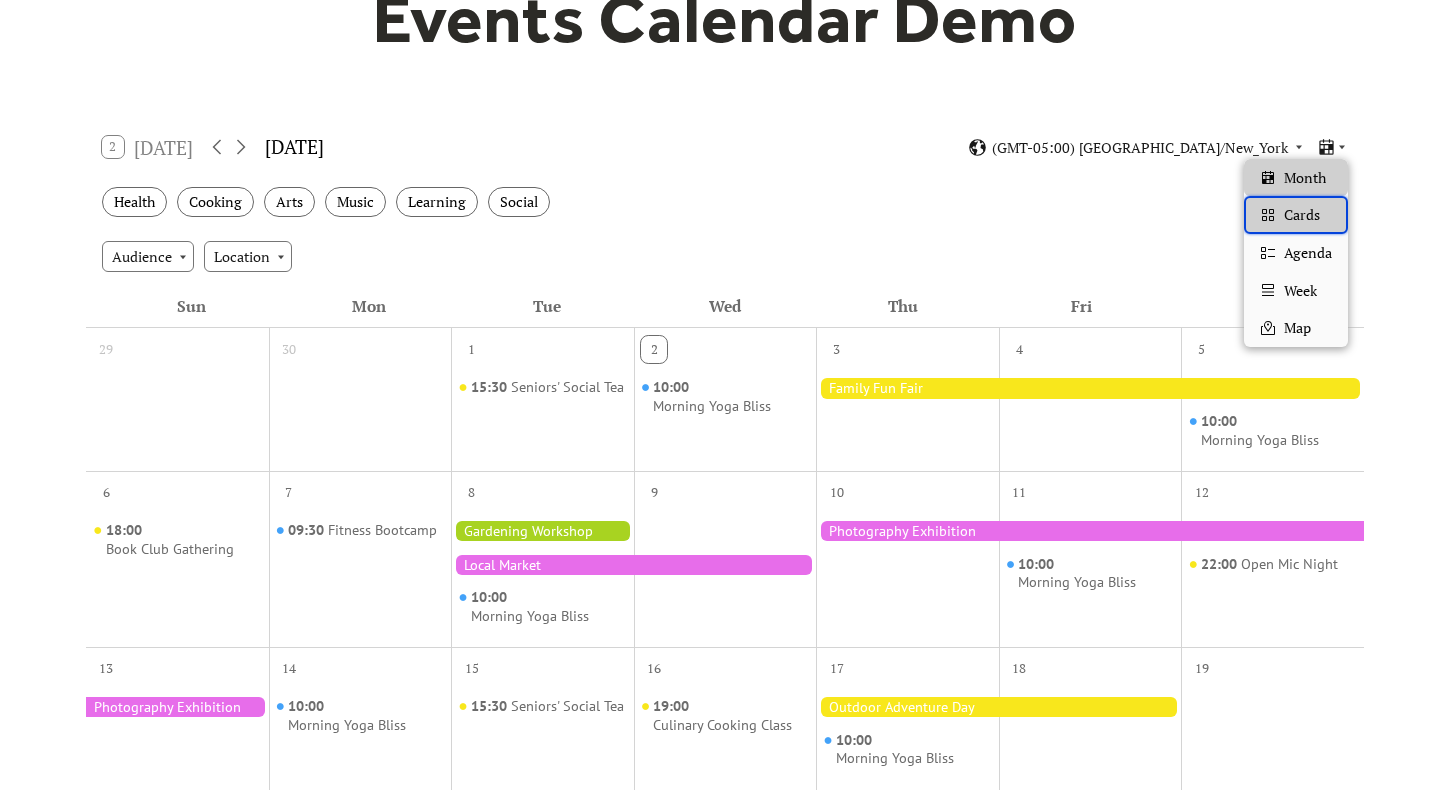 click on "Cards" at bounding box center [1302, 215] 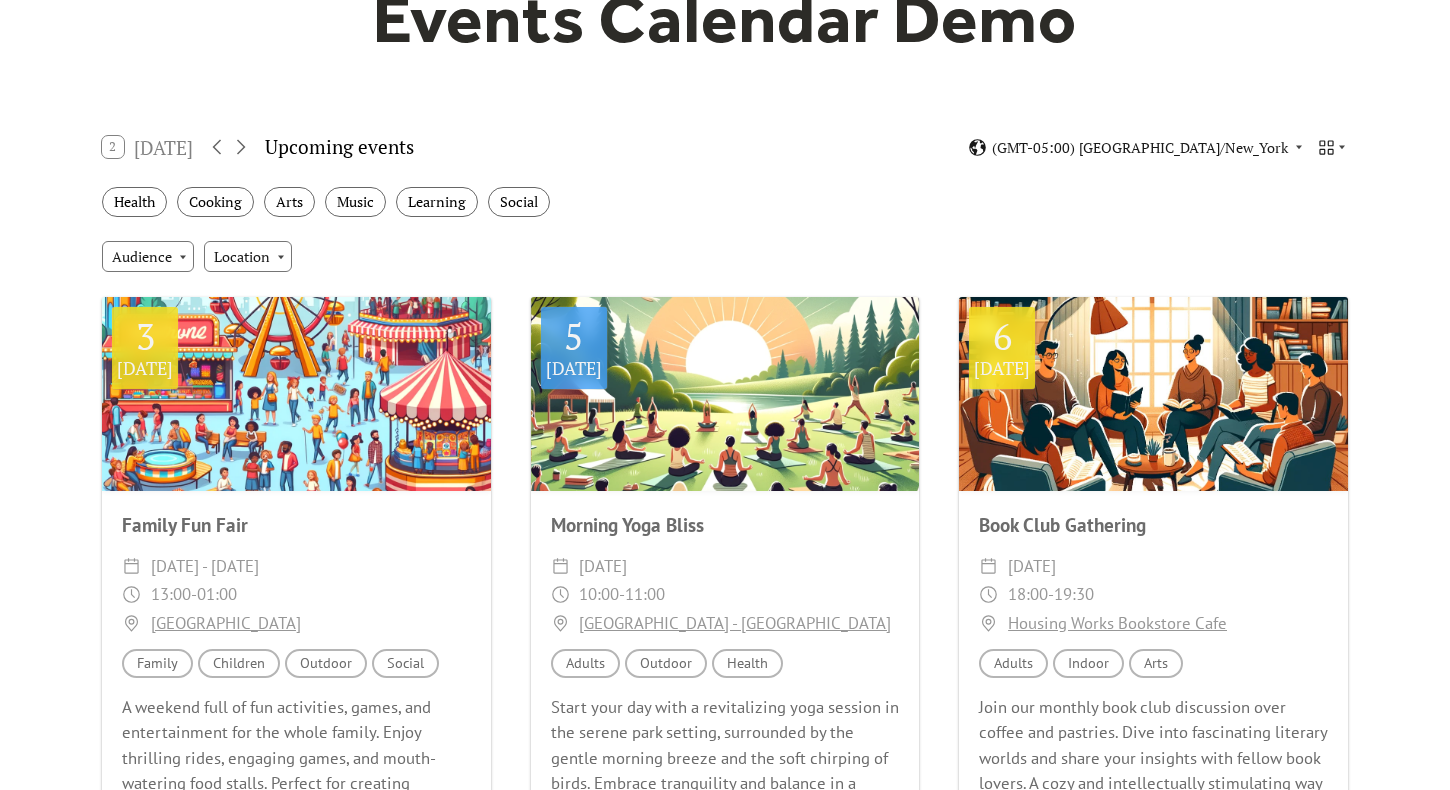 click on "2 Today Upcoming events (GMT-05:00) America/New_York" at bounding box center (725, 147) 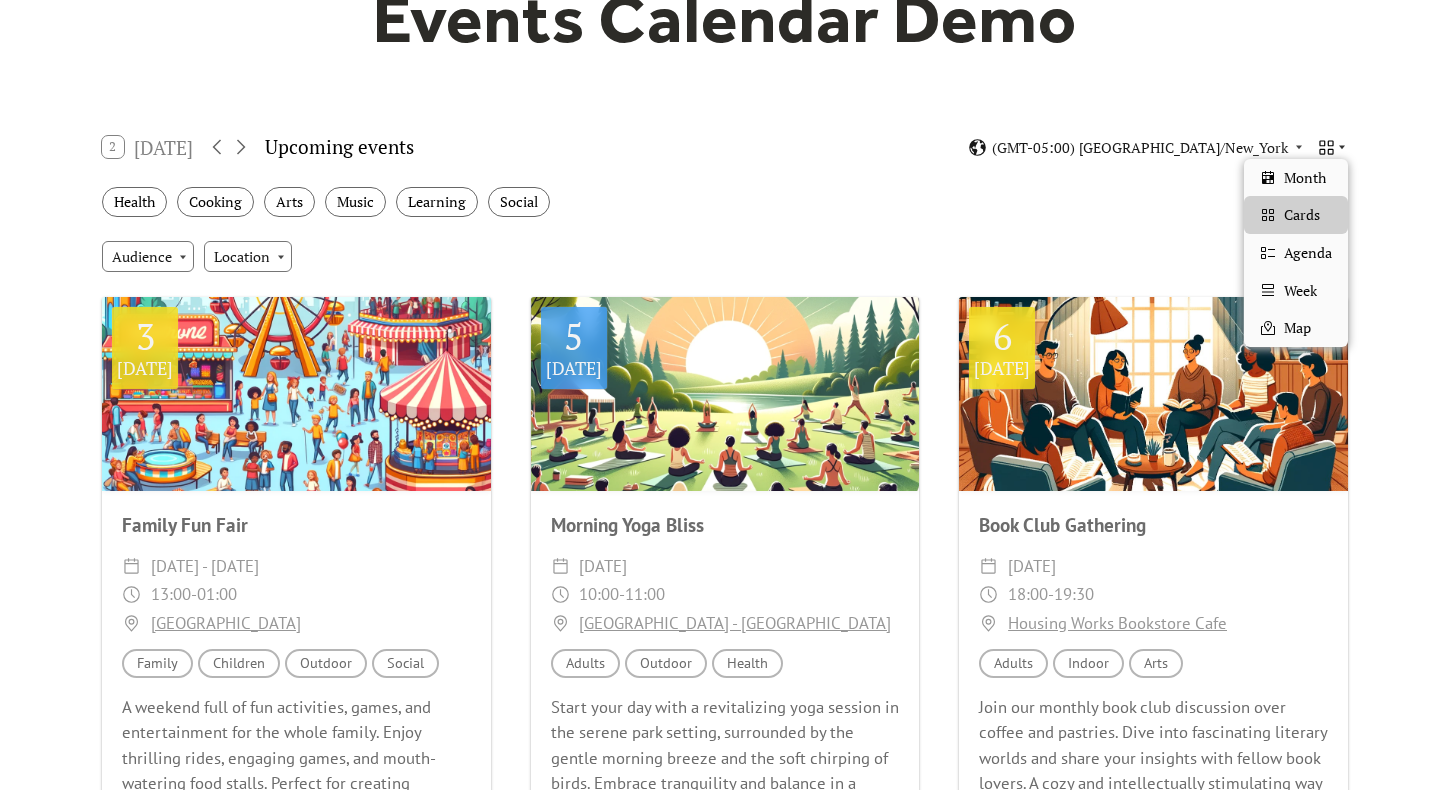 click 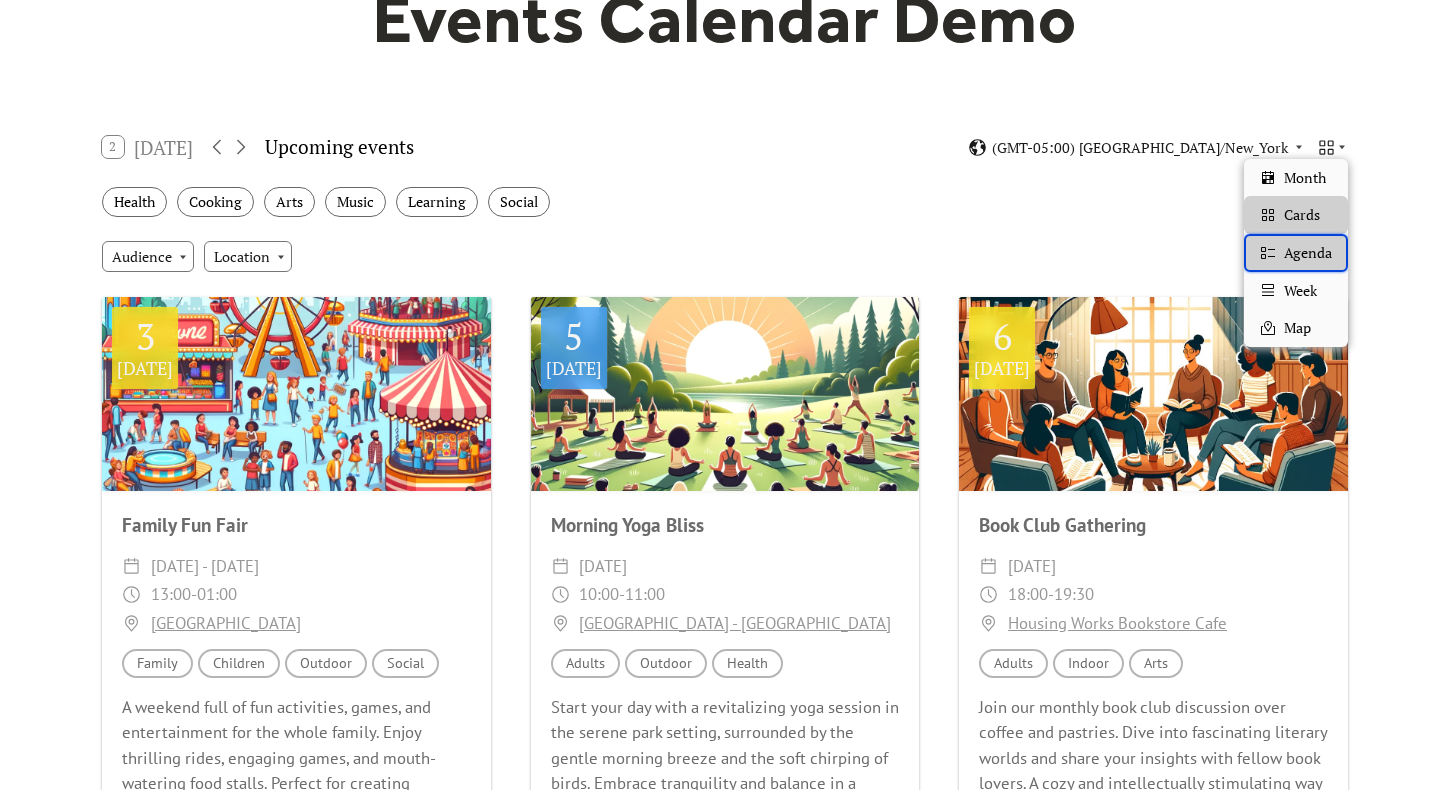 click on "Agenda" at bounding box center [1308, 253] 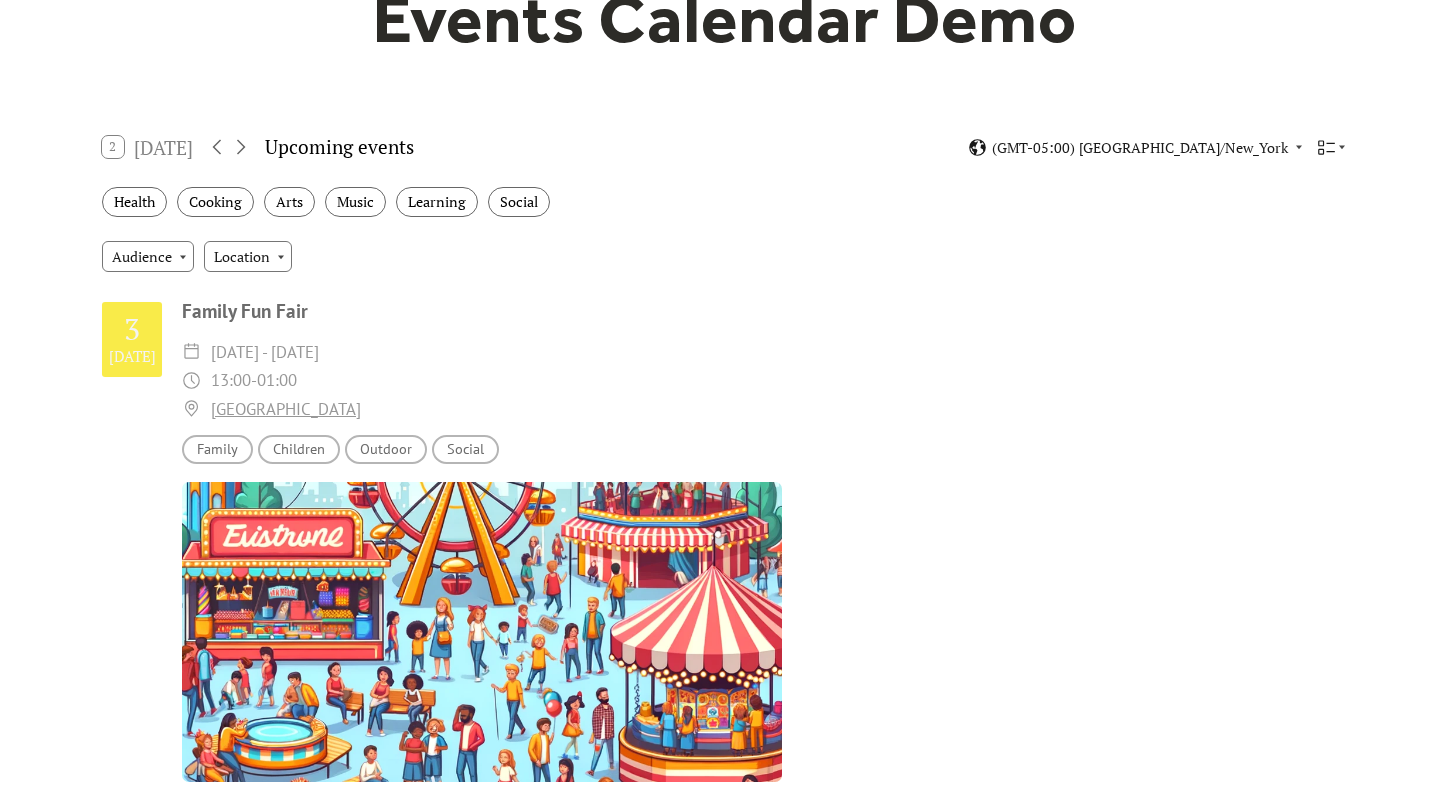 click on "2 Today Upcoming events (GMT-05:00) America/New_York" at bounding box center [725, 147] 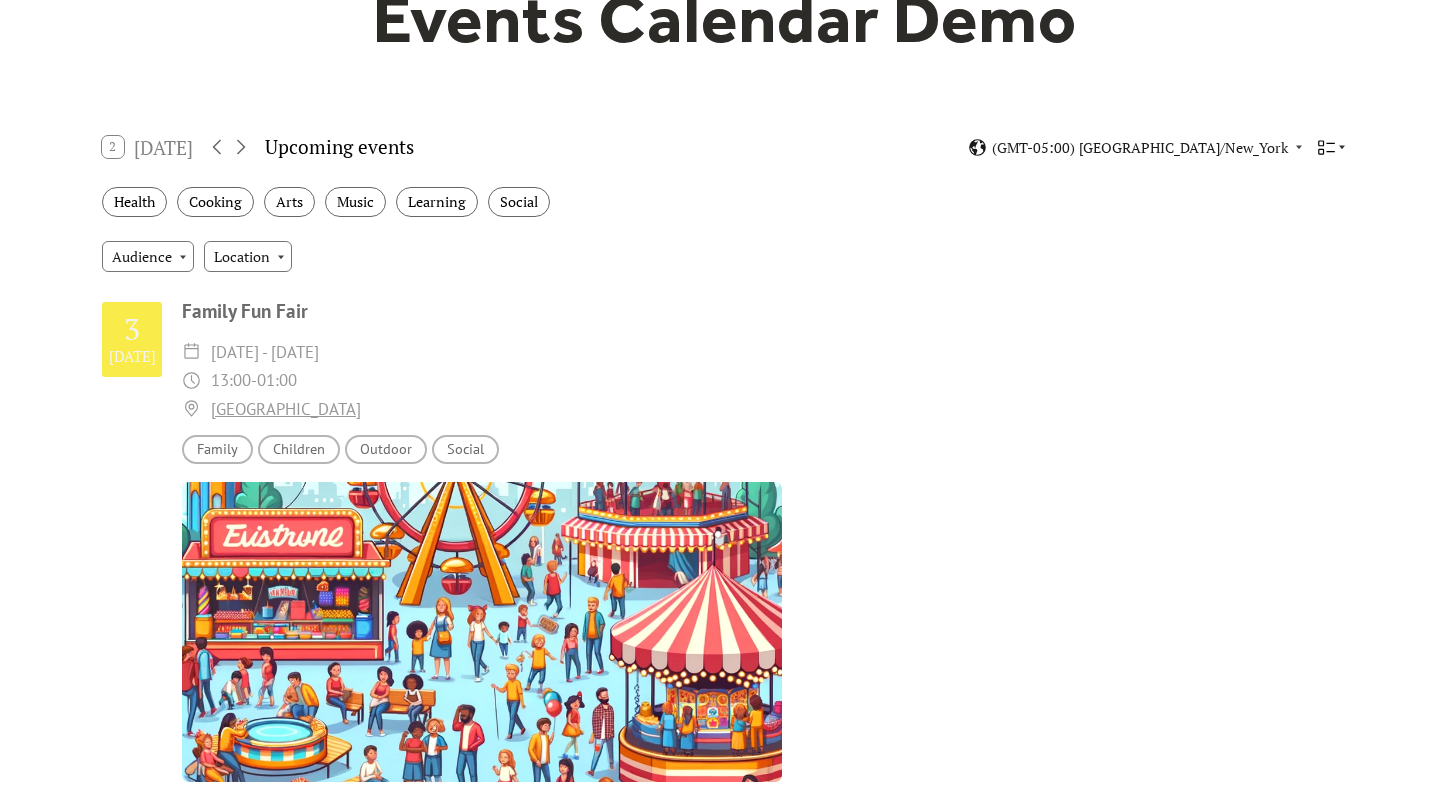 click 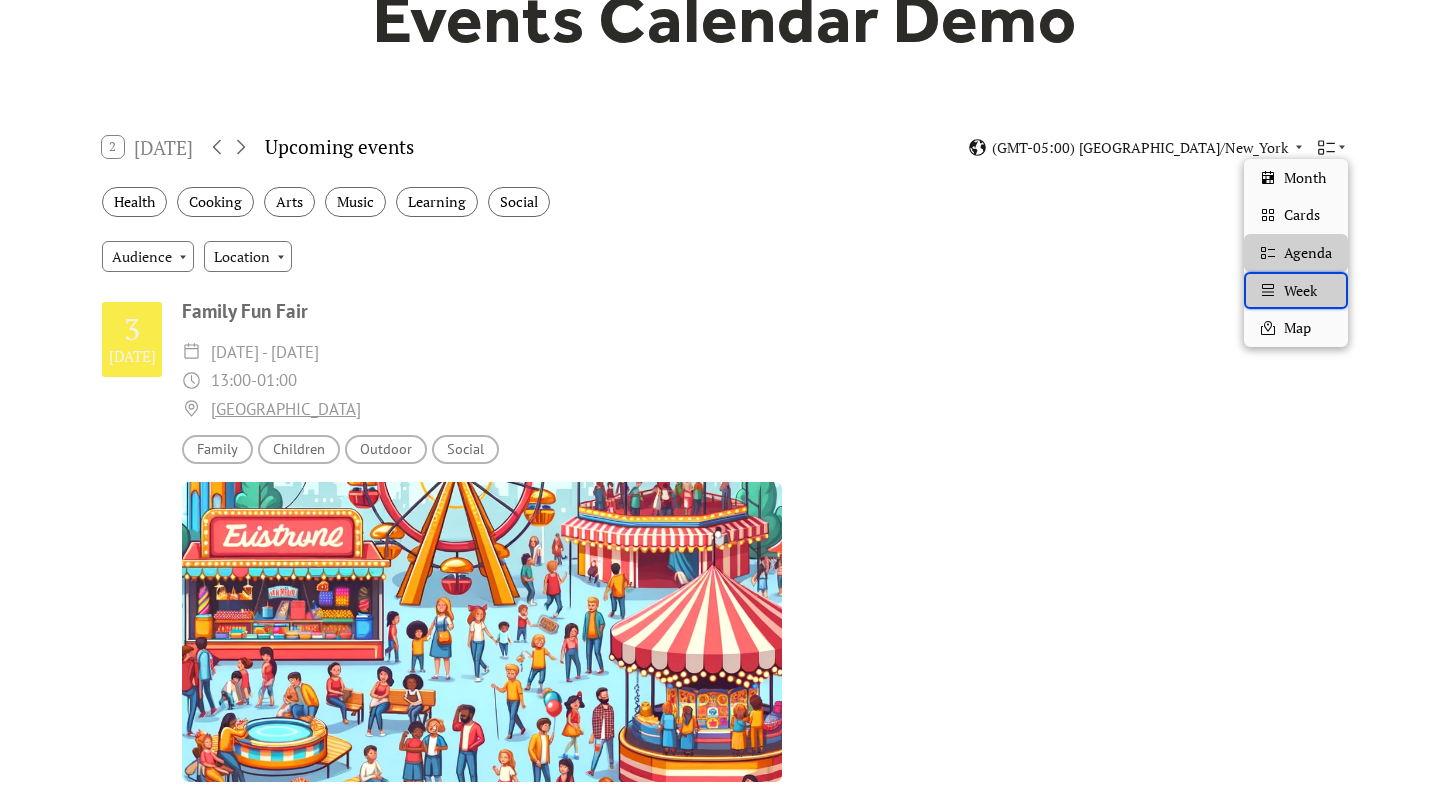 click on "Week" at bounding box center (1300, 291) 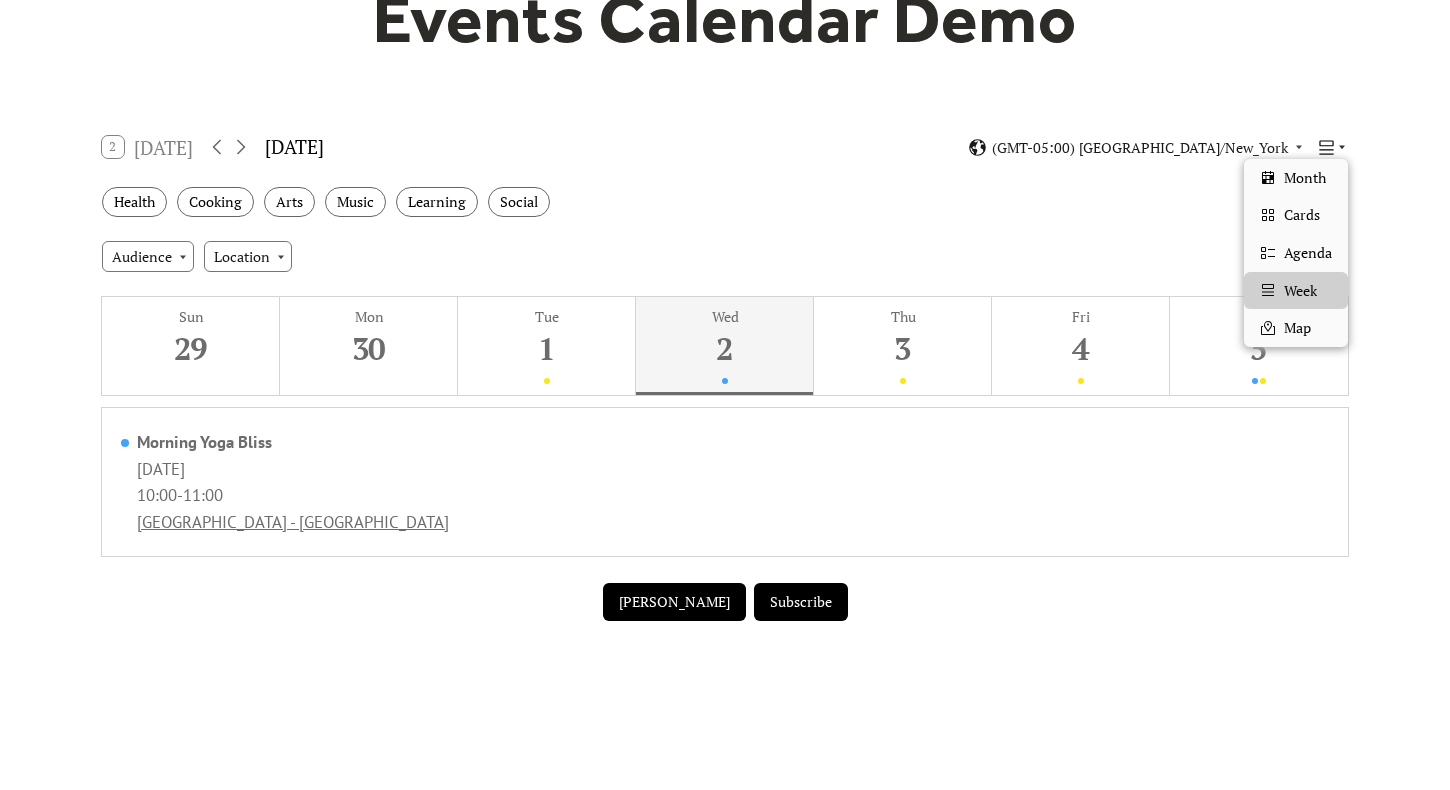click 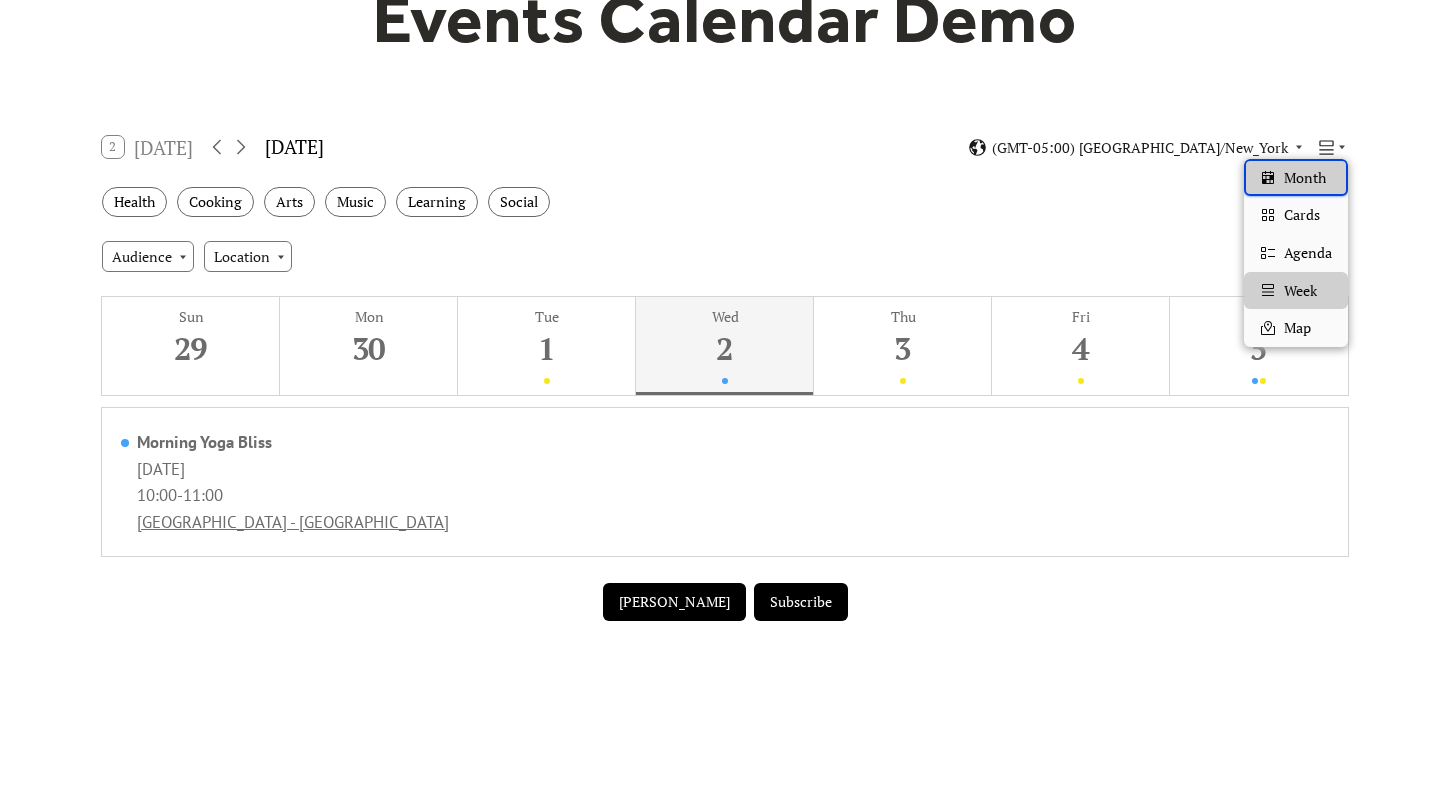 click on "Month" at bounding box center [1305, 178] 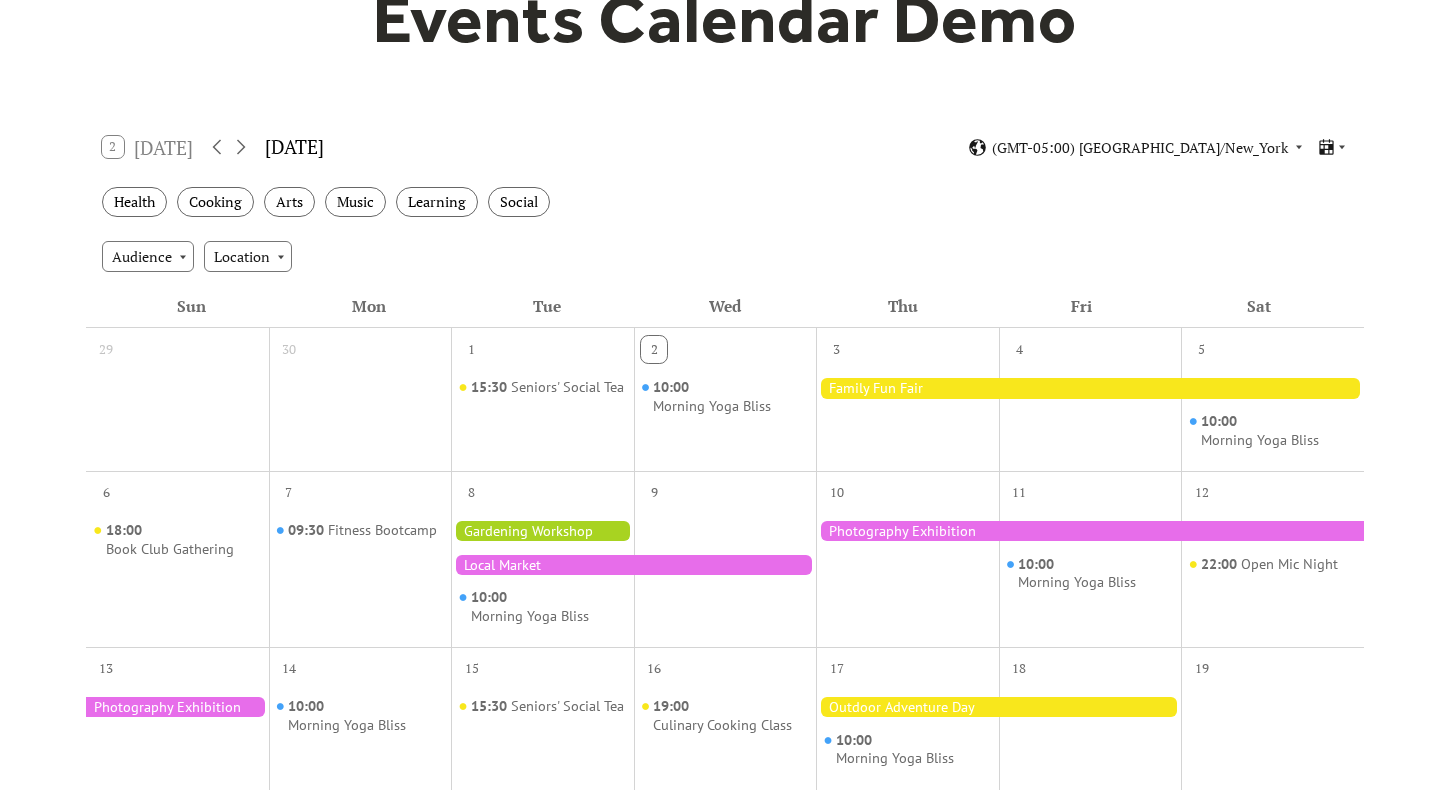 click at bounding box center [1090, 388] 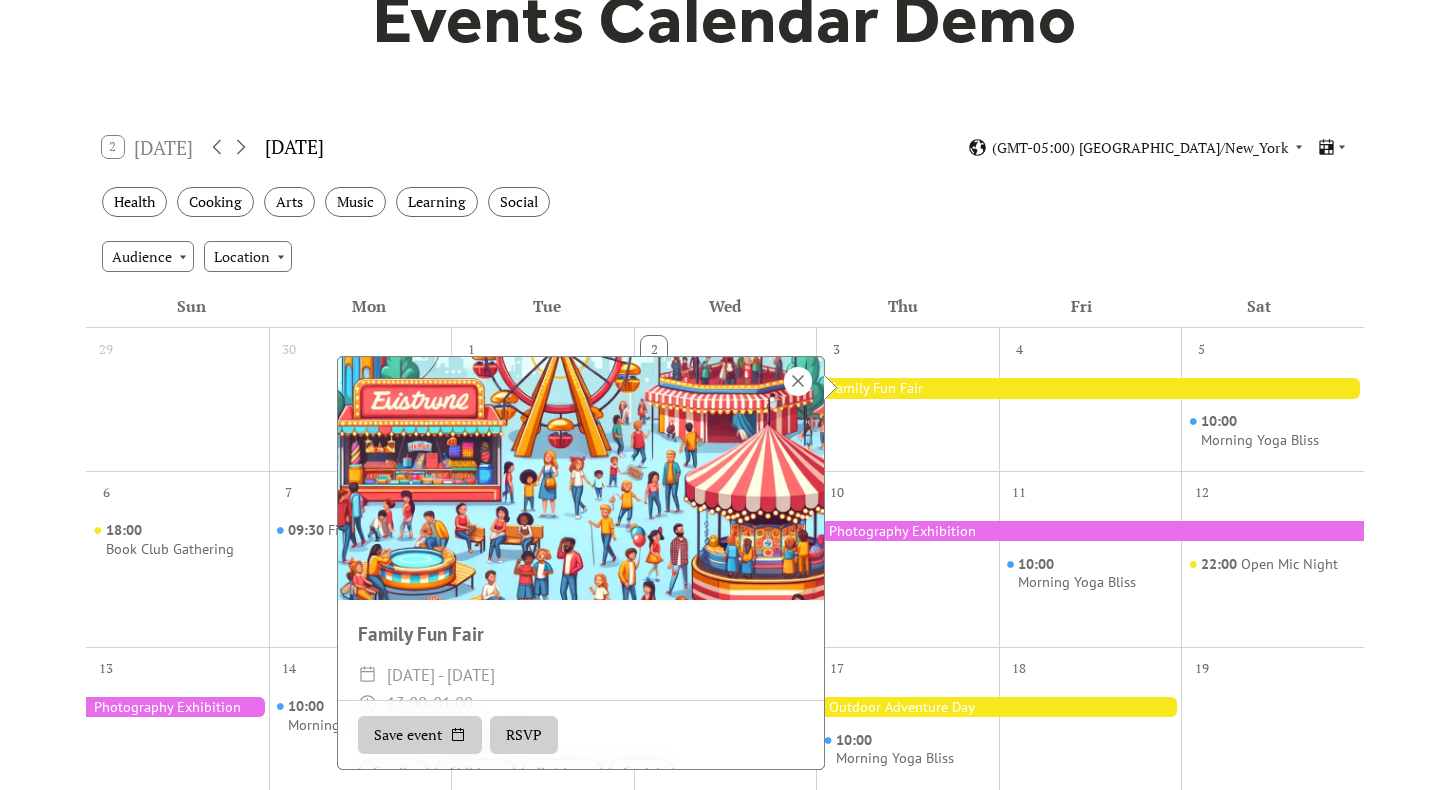 click at bounding box center [798, 381] 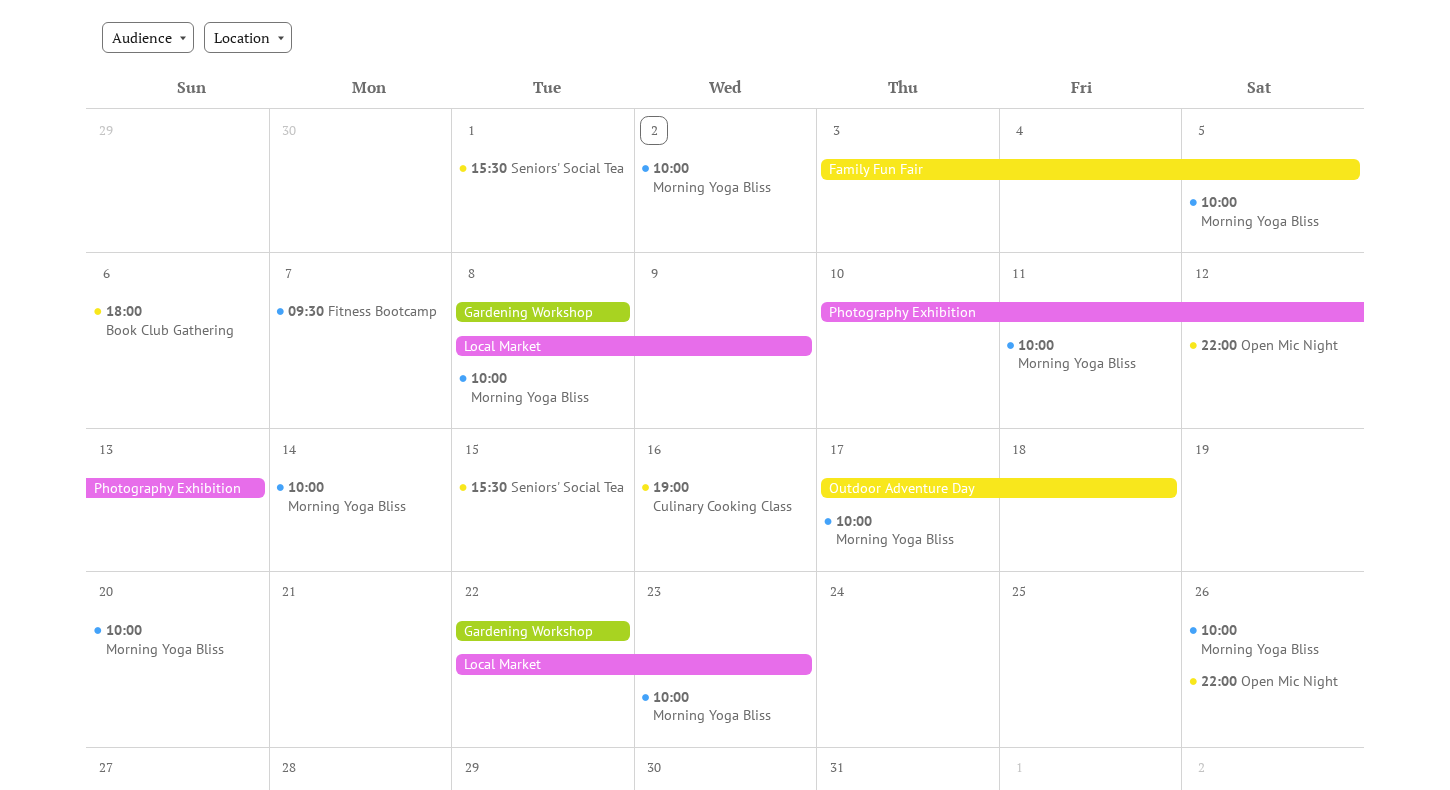 scroll, scrollTop: 442, scrollLeft: 0, axis: vertical 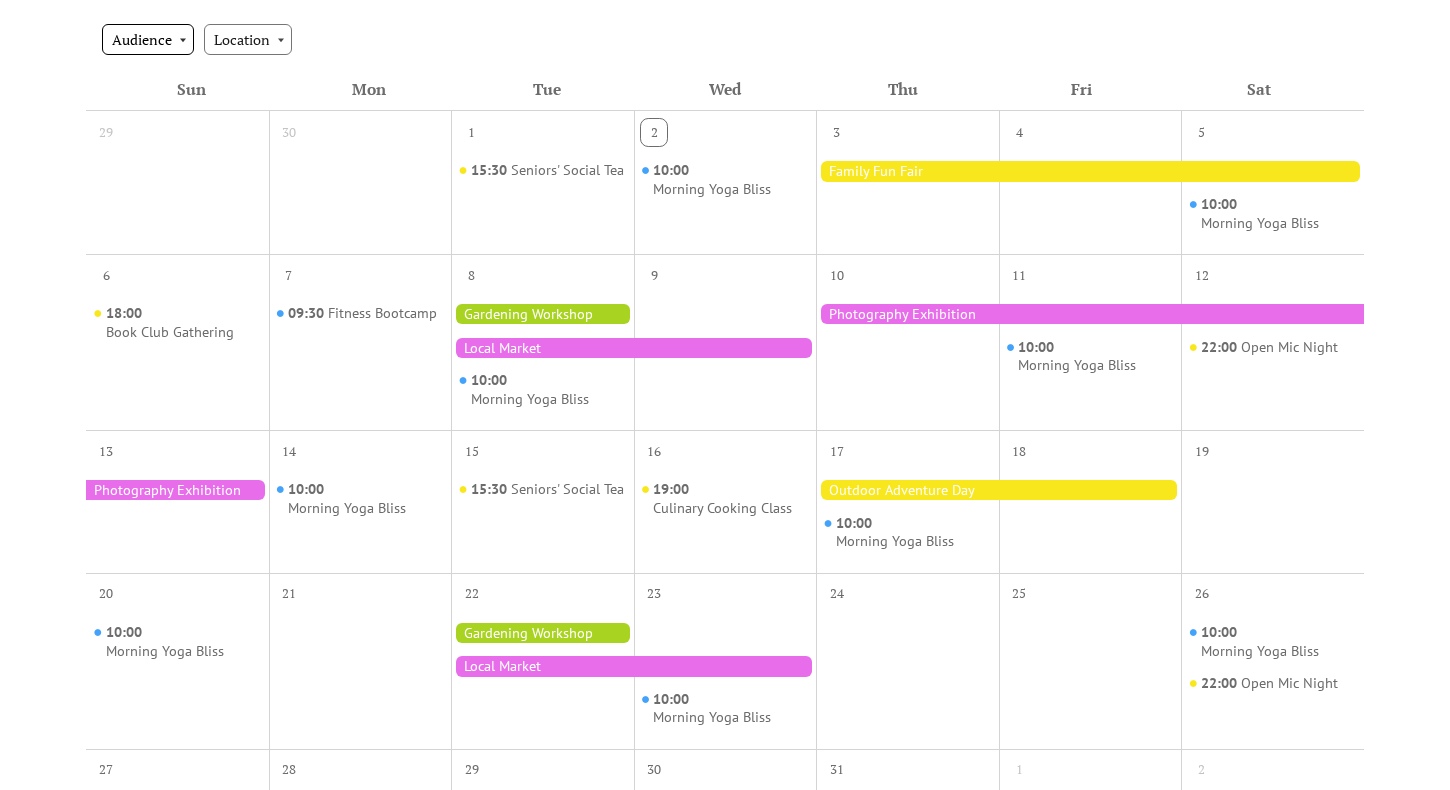 click on "Audience" at bounding box center [148, 39] 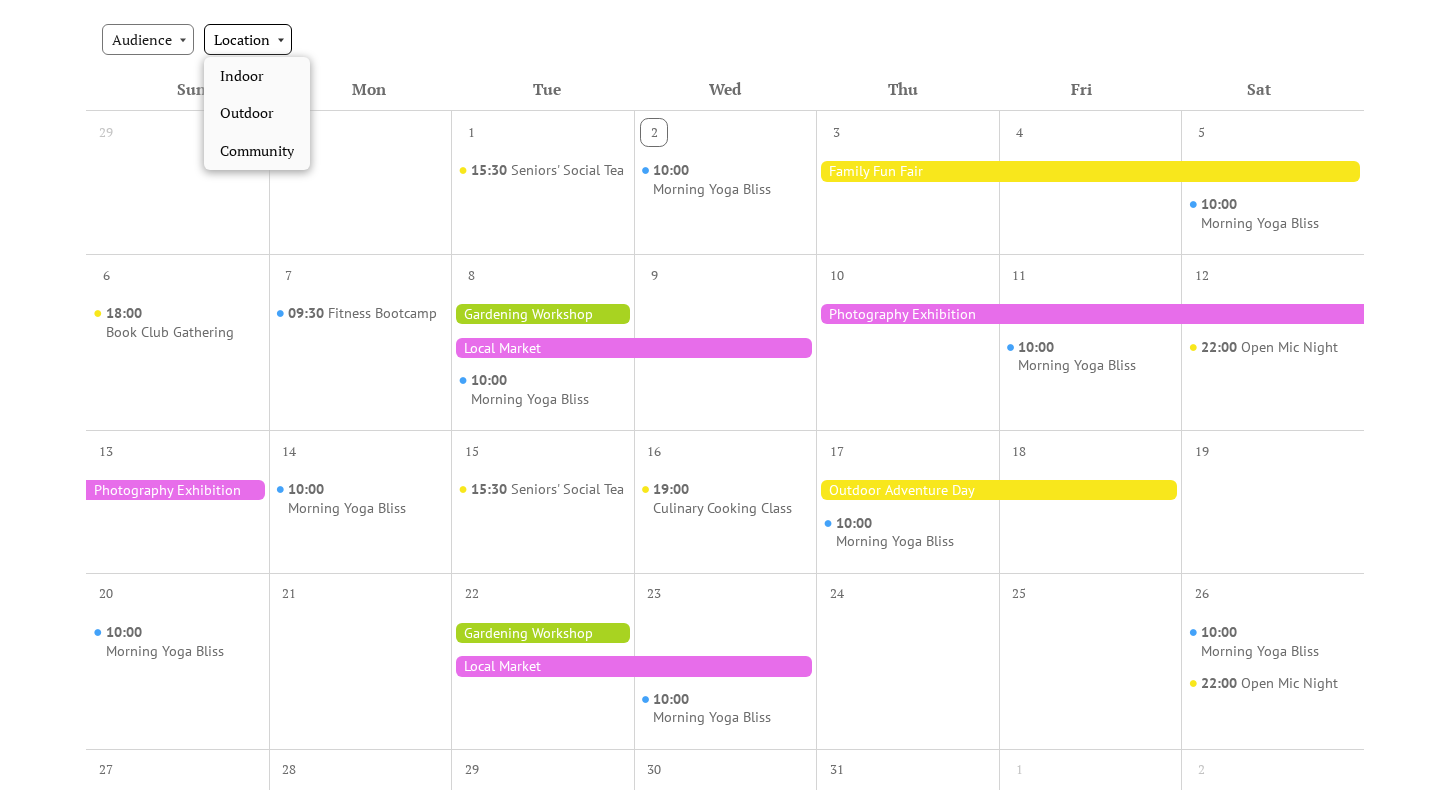 click on "Location" at bounding box center [248, 39] 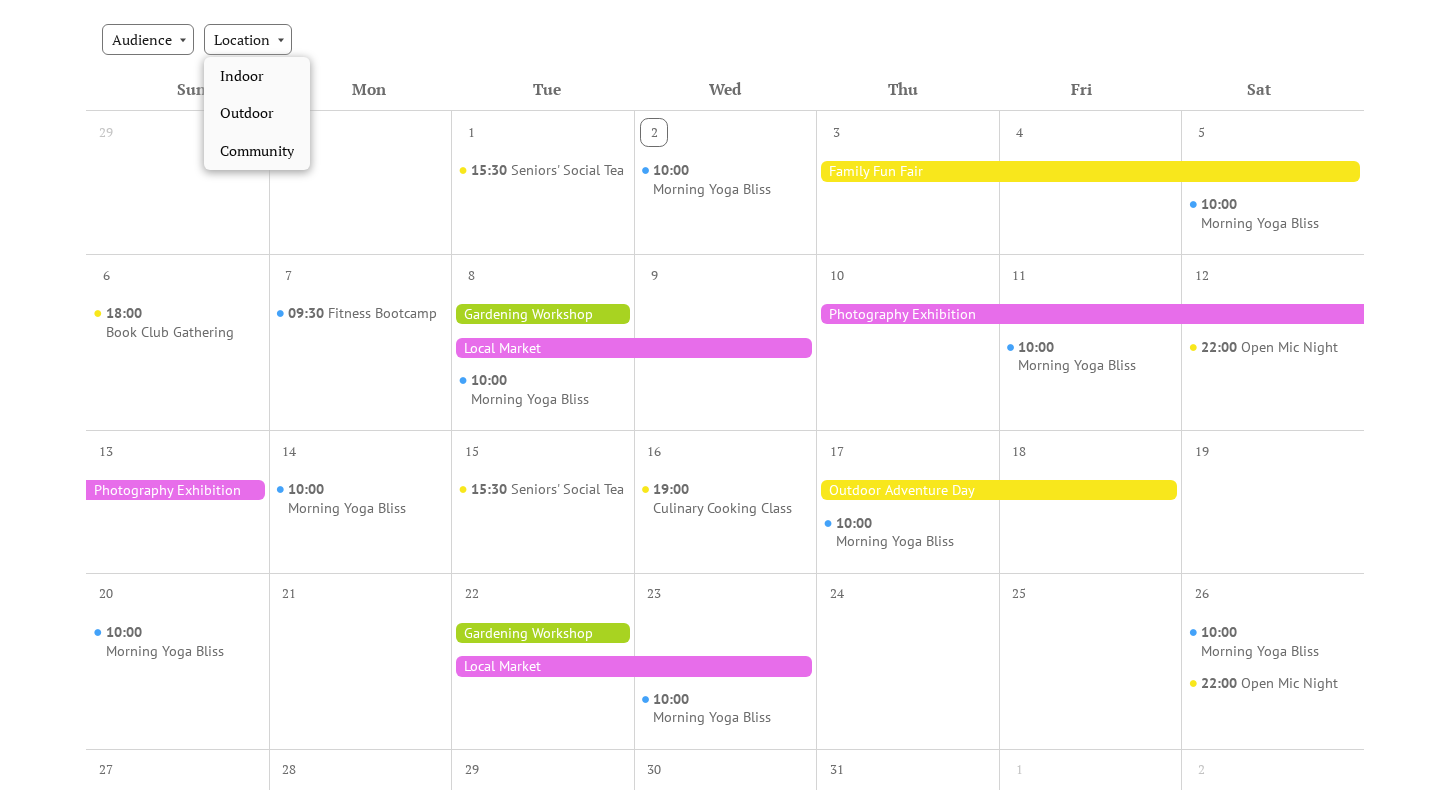 click on "Audience Location" at bounding box center [725, 39] 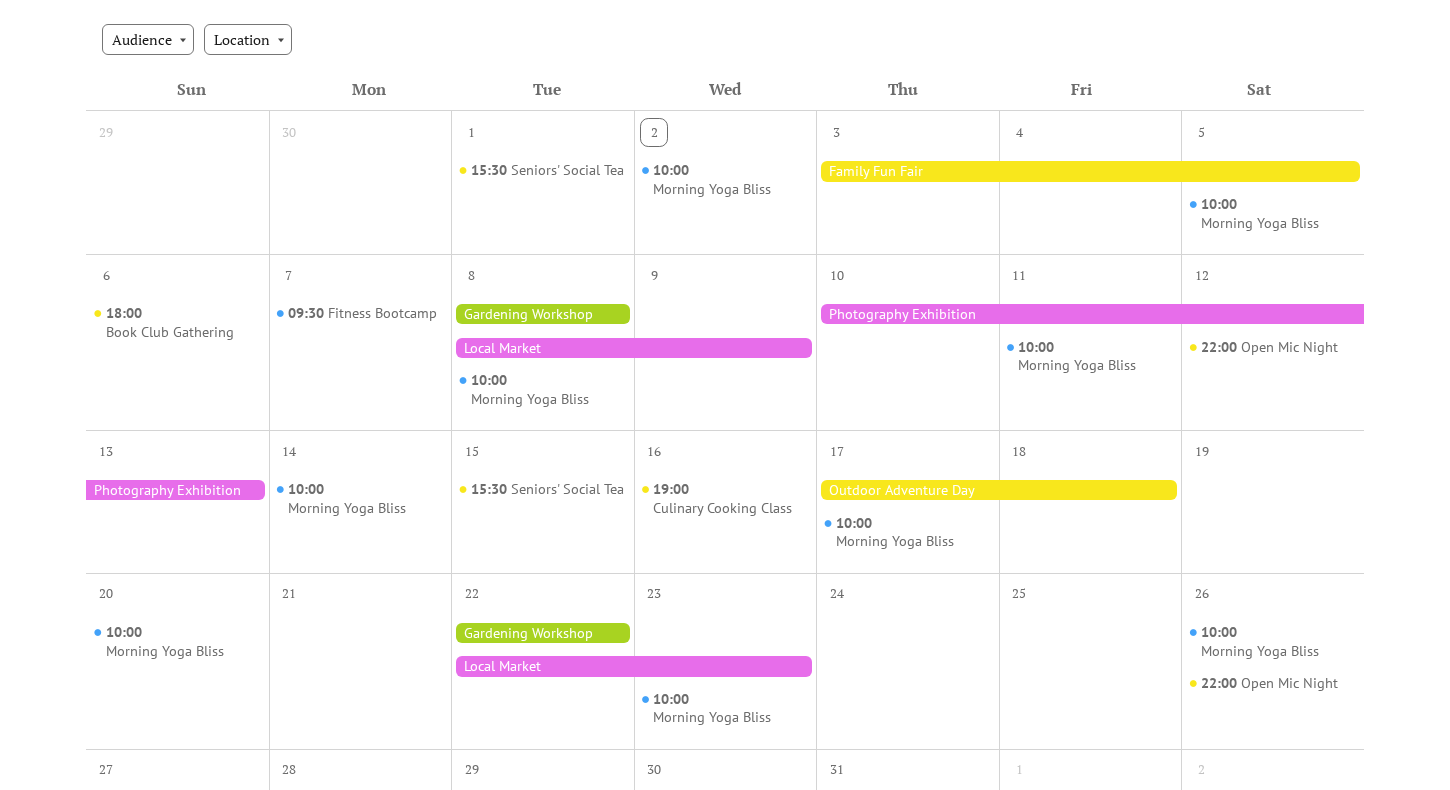 scroll, scrollTop: 0, scrollLeft: 0, axis: both 